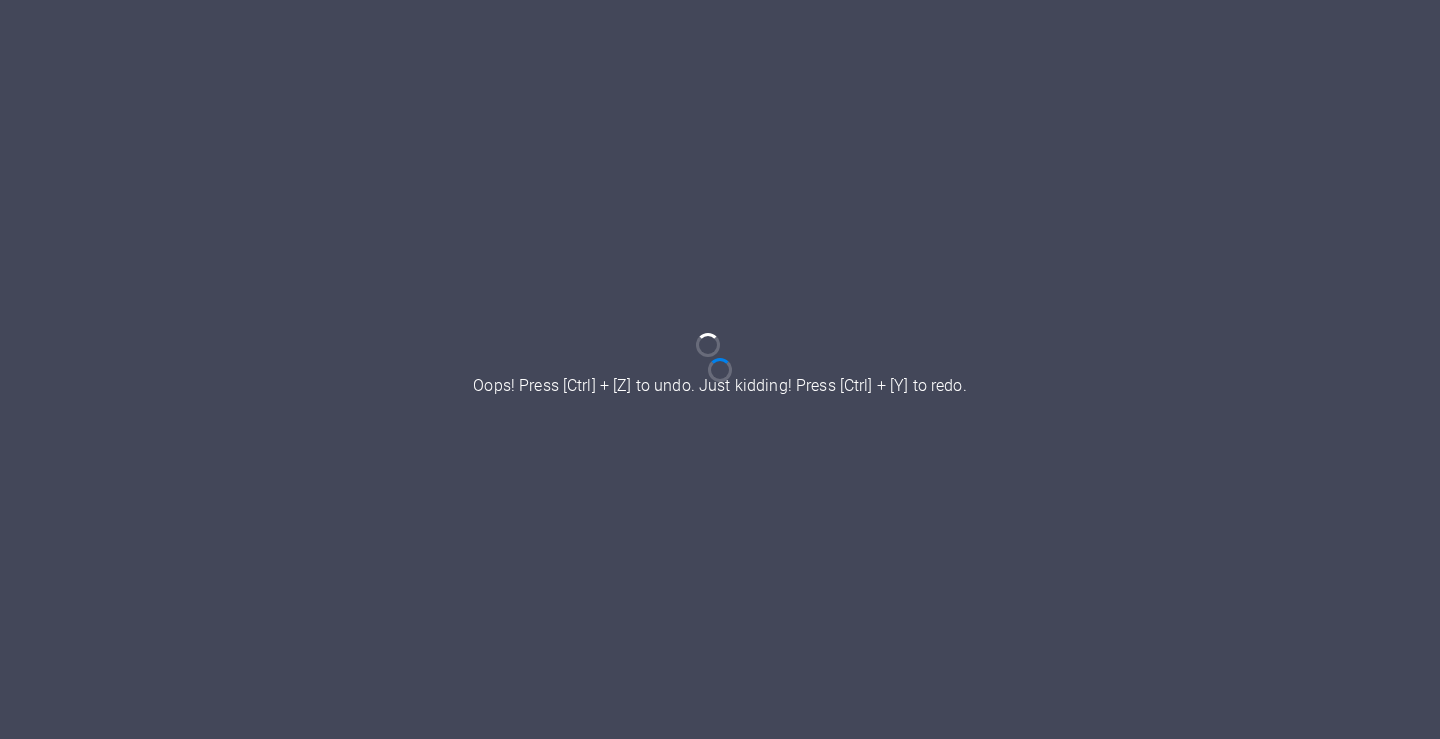 scroll, scrollTop: 0, scrollLeft: 0, axis: both 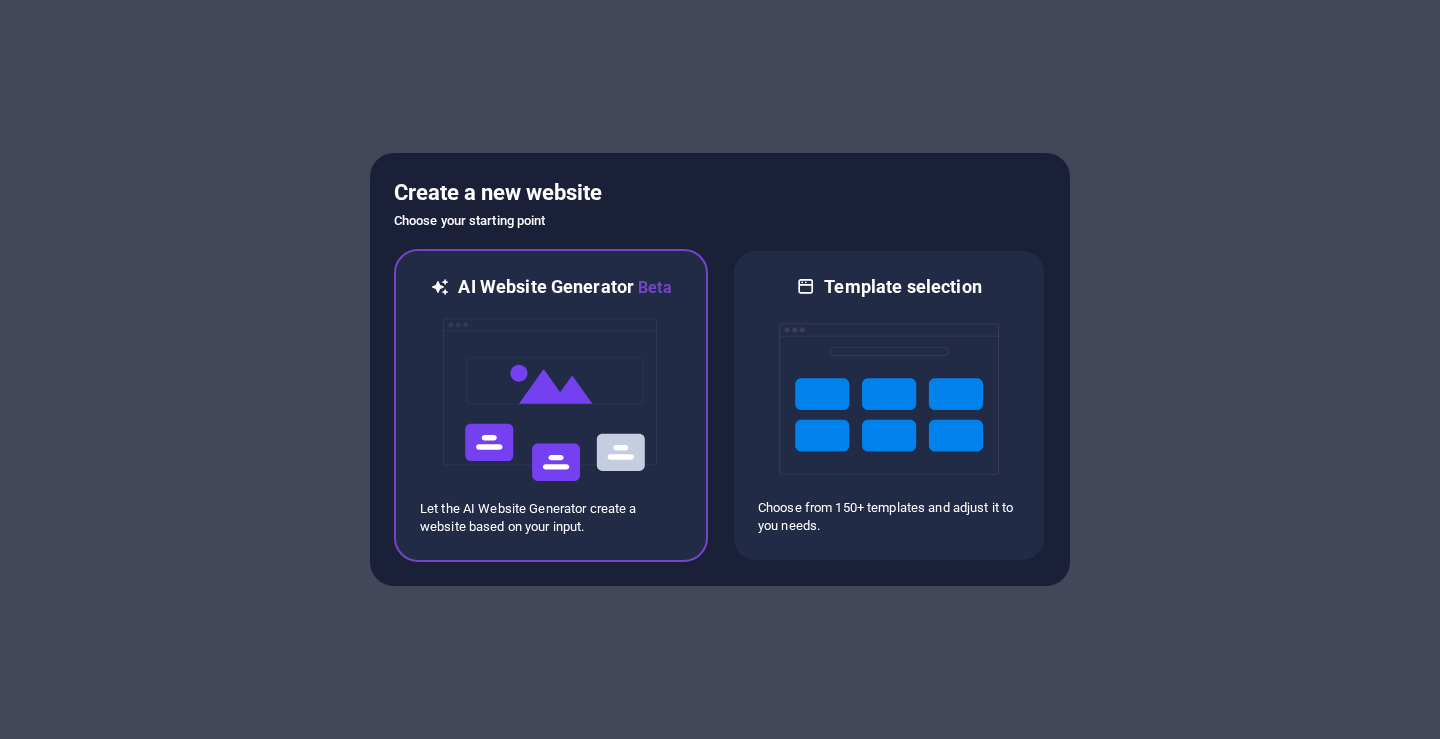click at bounding box center (551, 400) 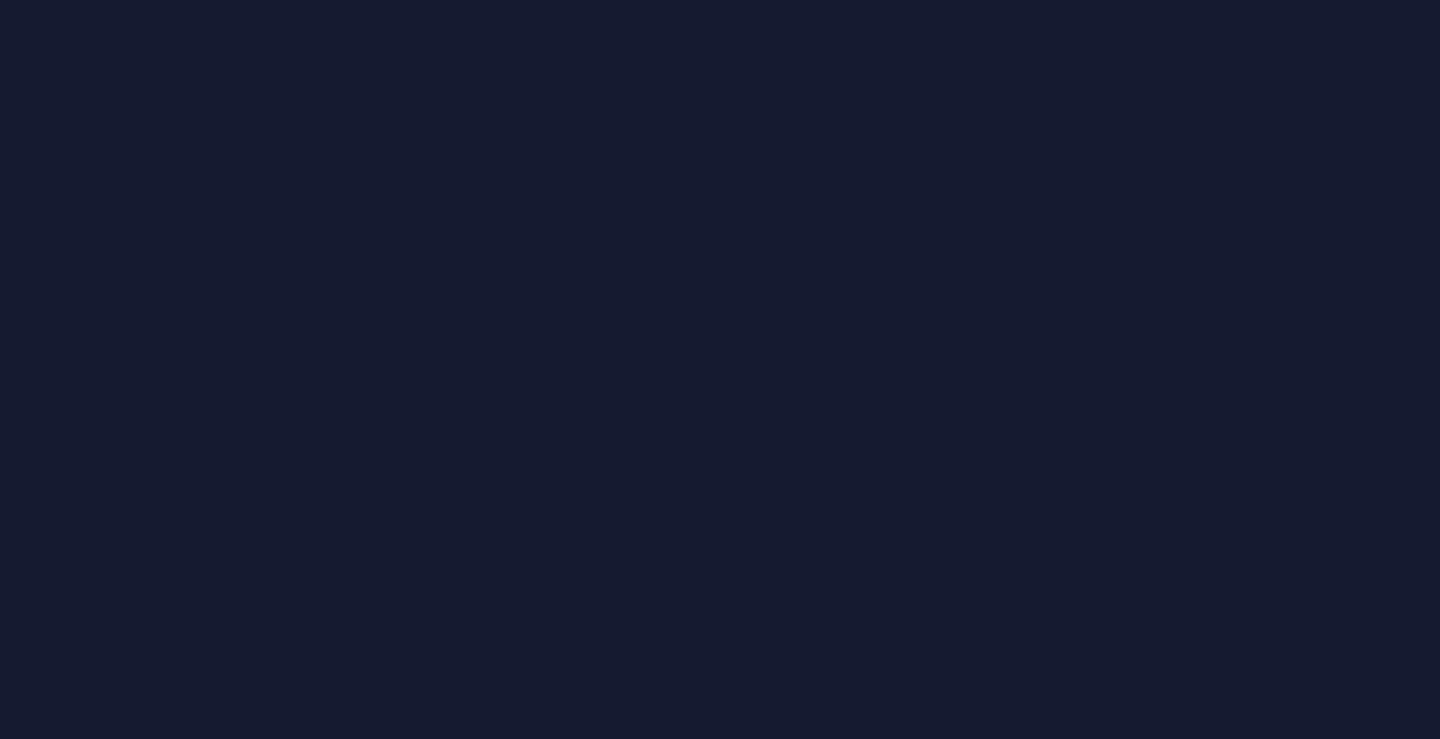 scroll, scrollTop: 0, scrollLeft: 0, axis: both 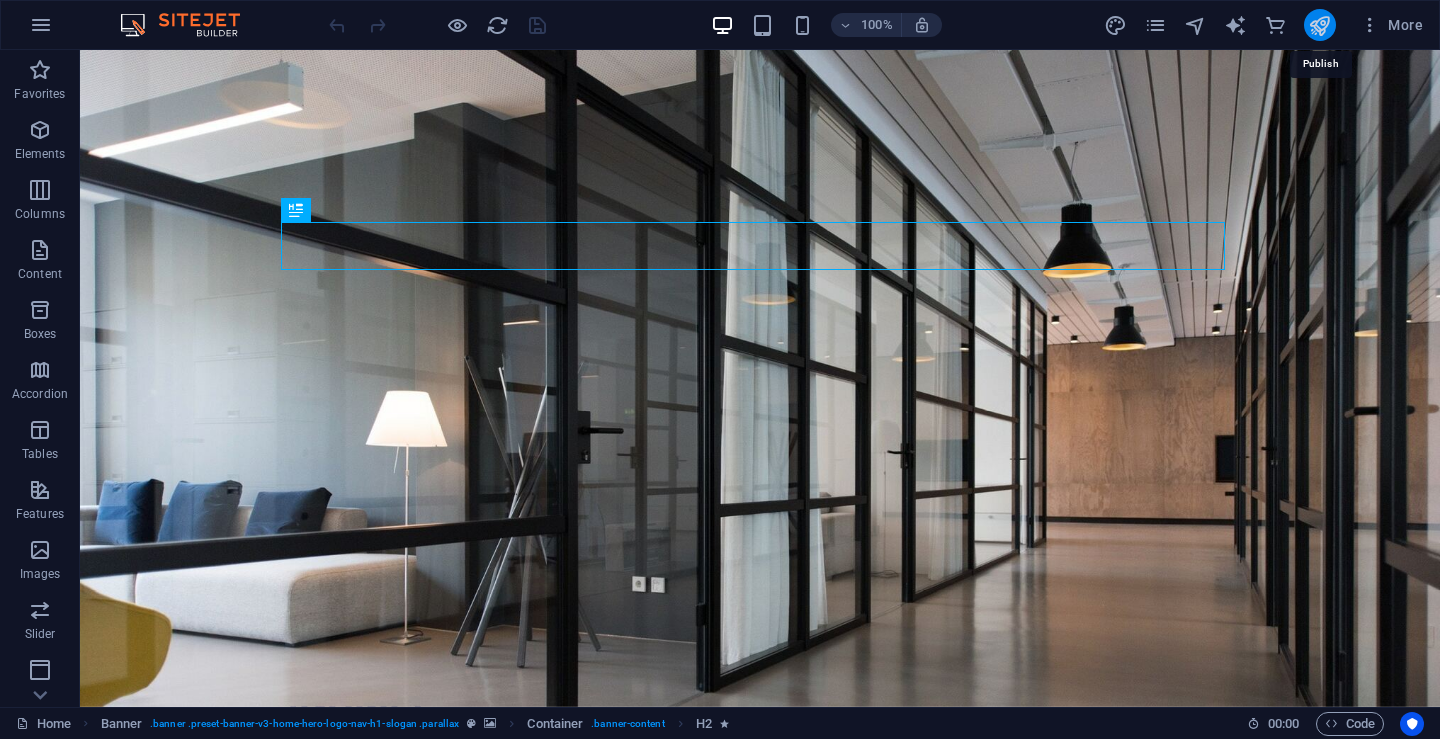 click at bounding box center (1319, 25) 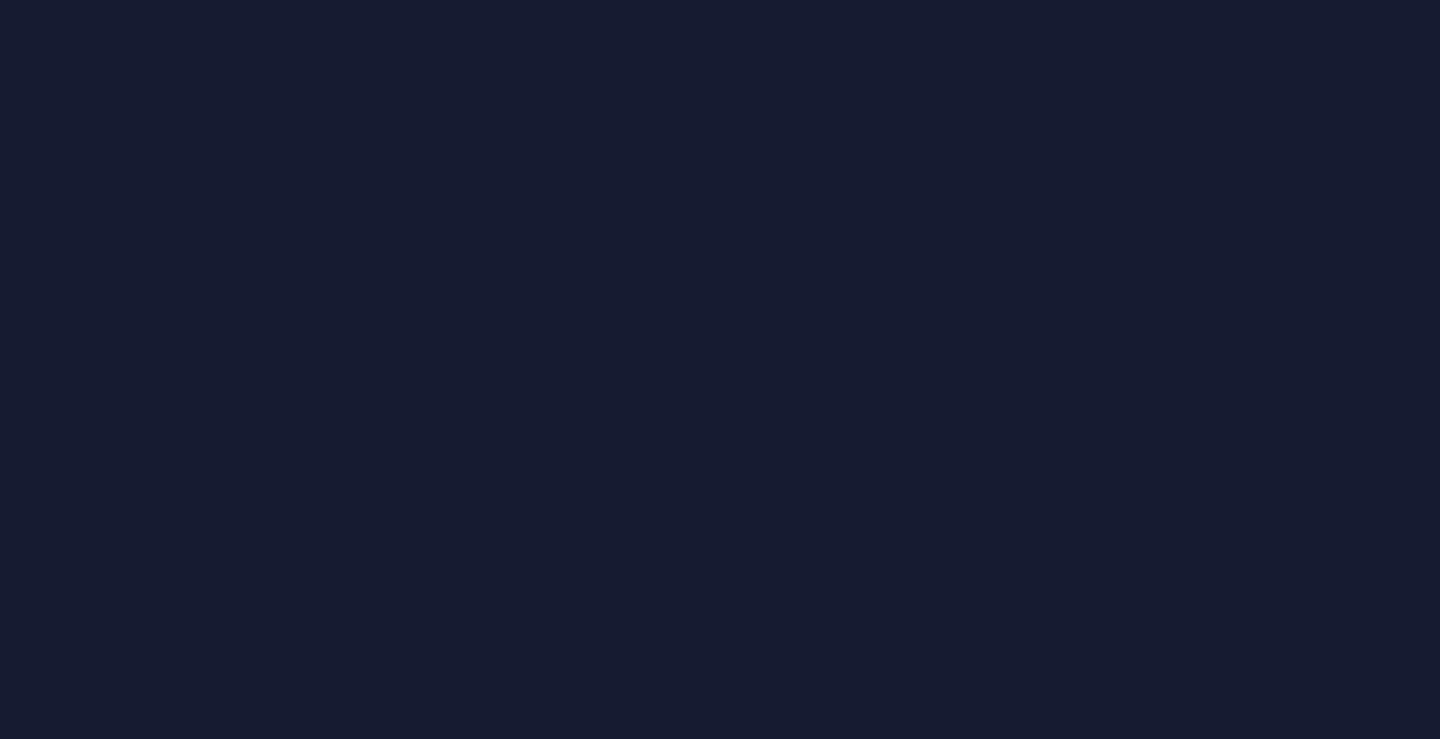 scroll, scrollTop: 0, scrollLeft: 0, axis: both 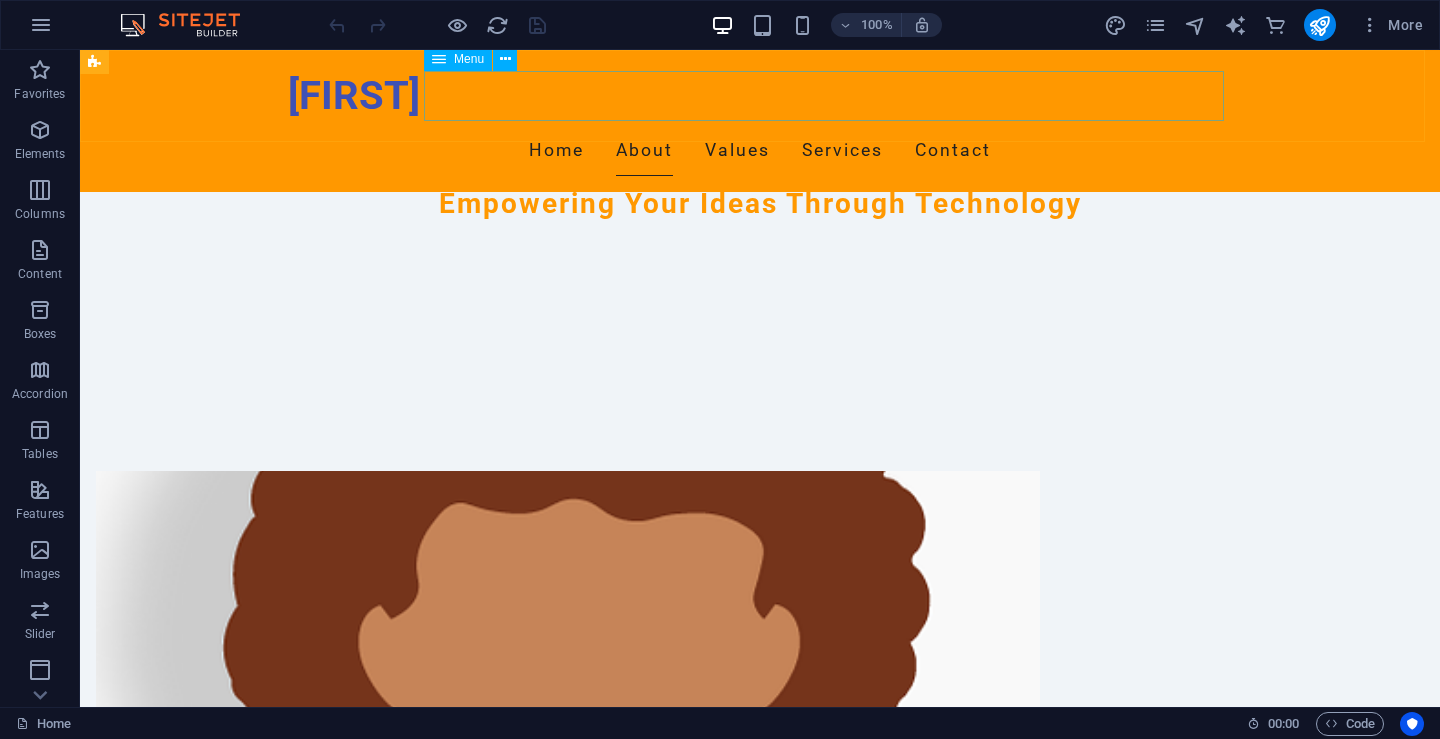 click on "Home About Values Services Contact" at bounding box center (760, 151) 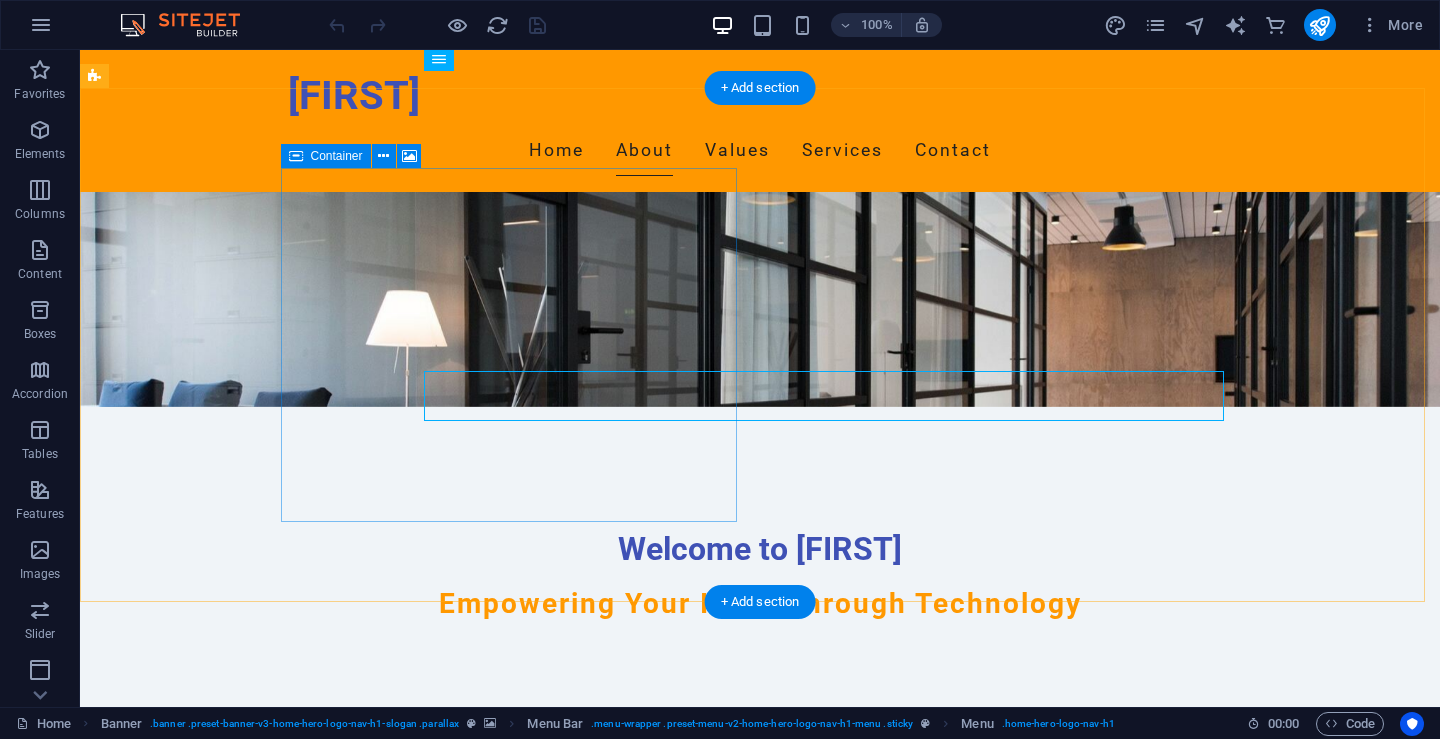 scroll, scrollTop: 0, scrollLeft: 0, axis: both 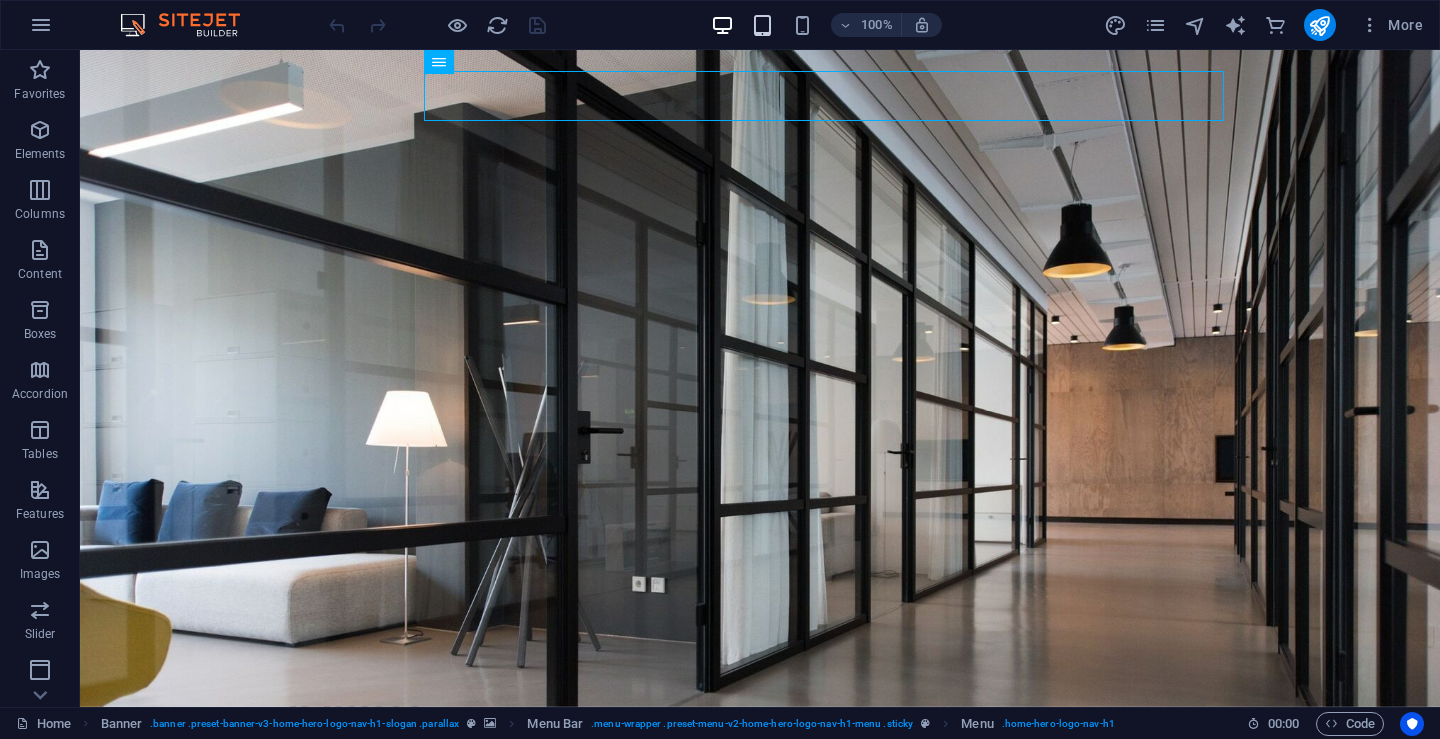 click at bounding box center (762, 25) 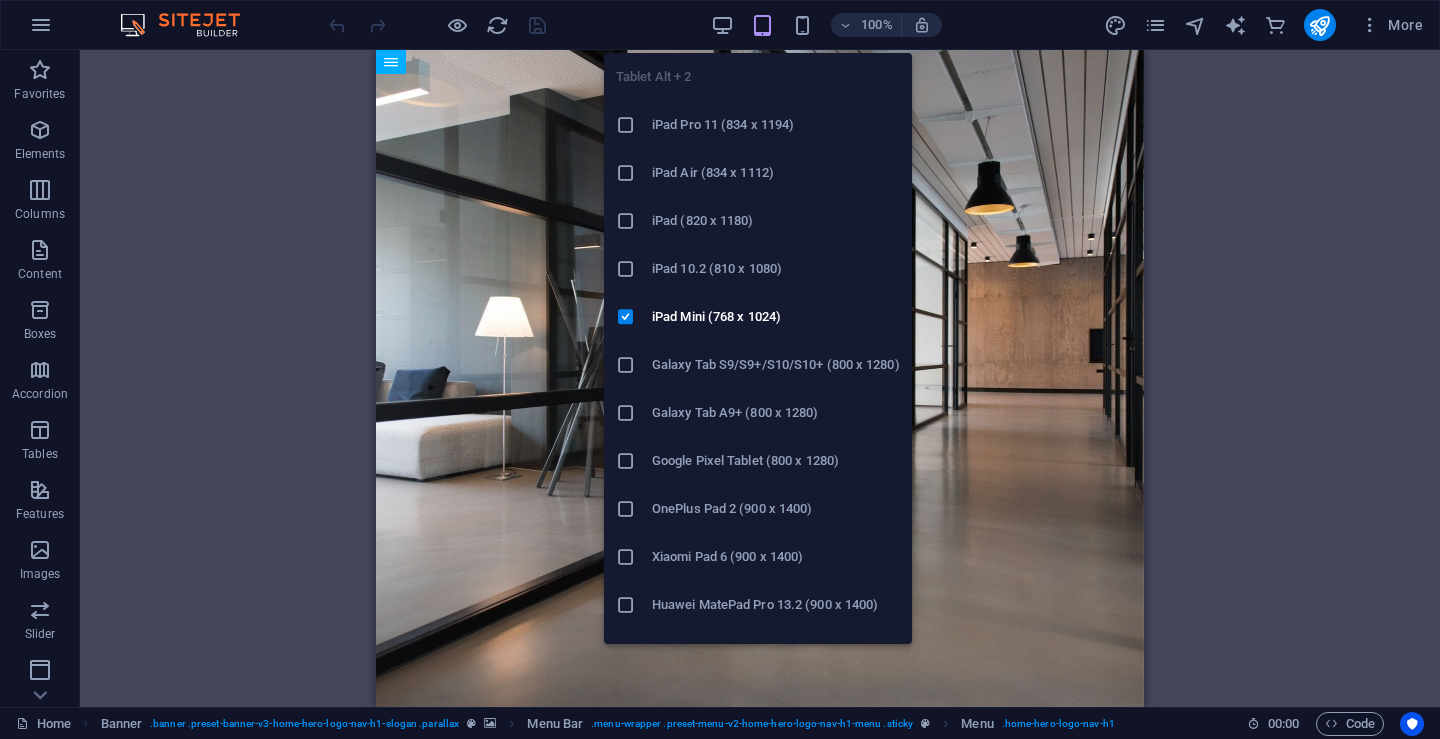 click at bounding box center (762, 25) 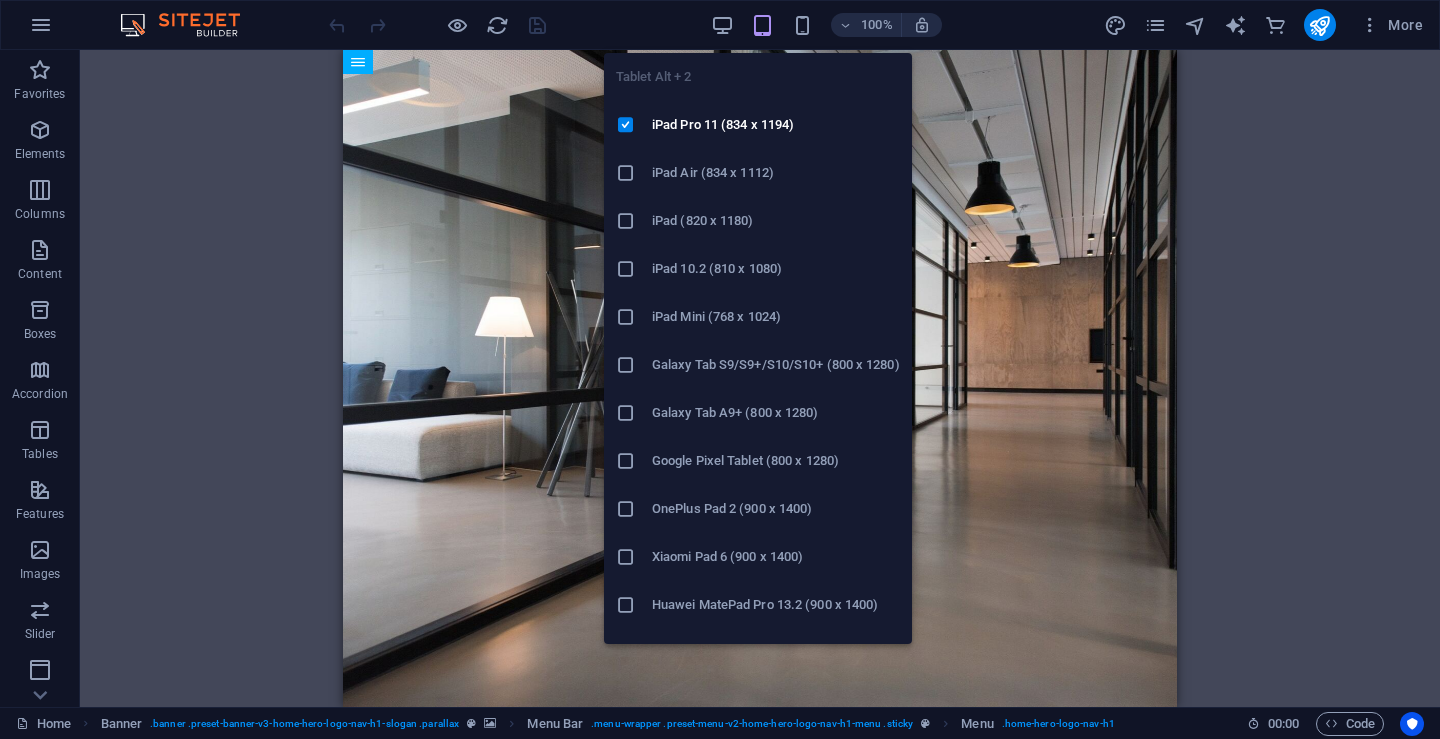 click at bounding box center [762, 25] 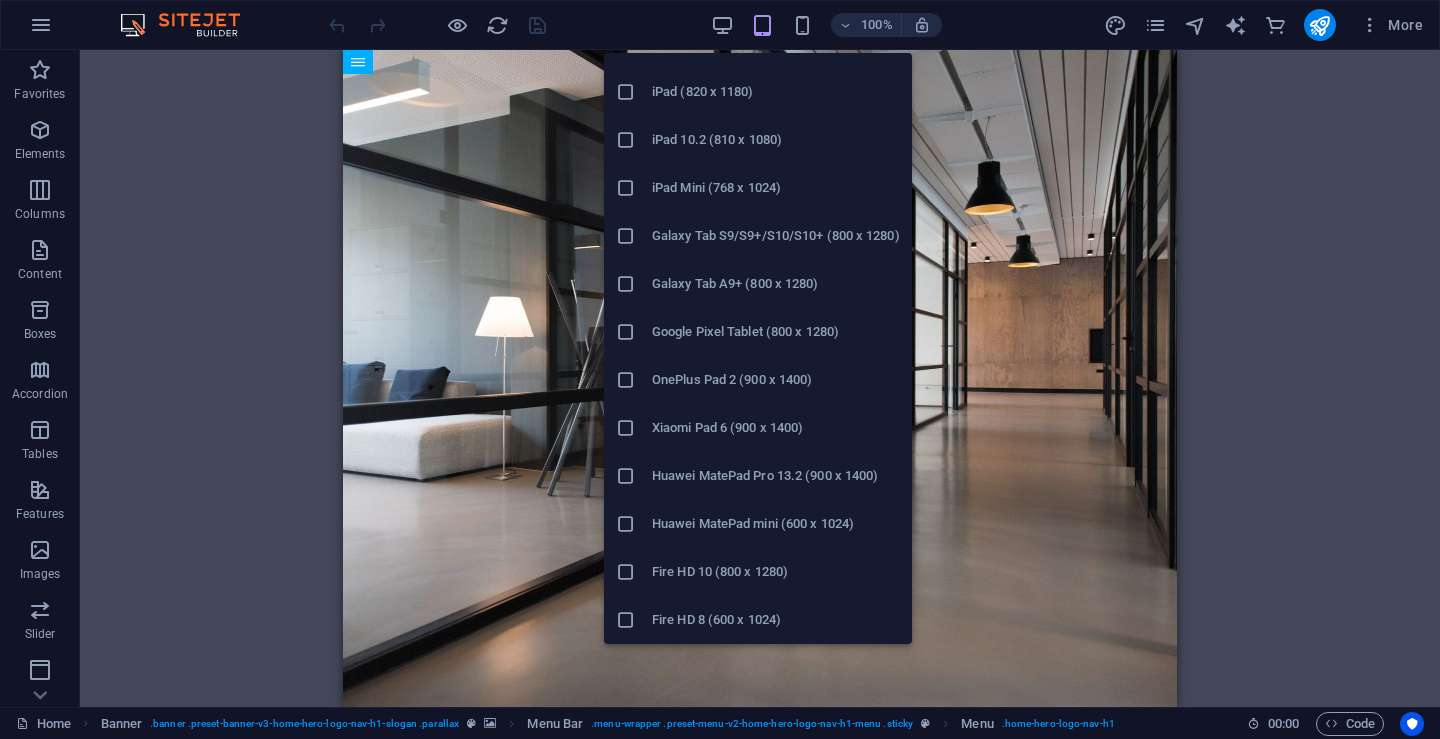 click on "Fire HD 10 (800 x 1280)" at bounding box center [776, 572] 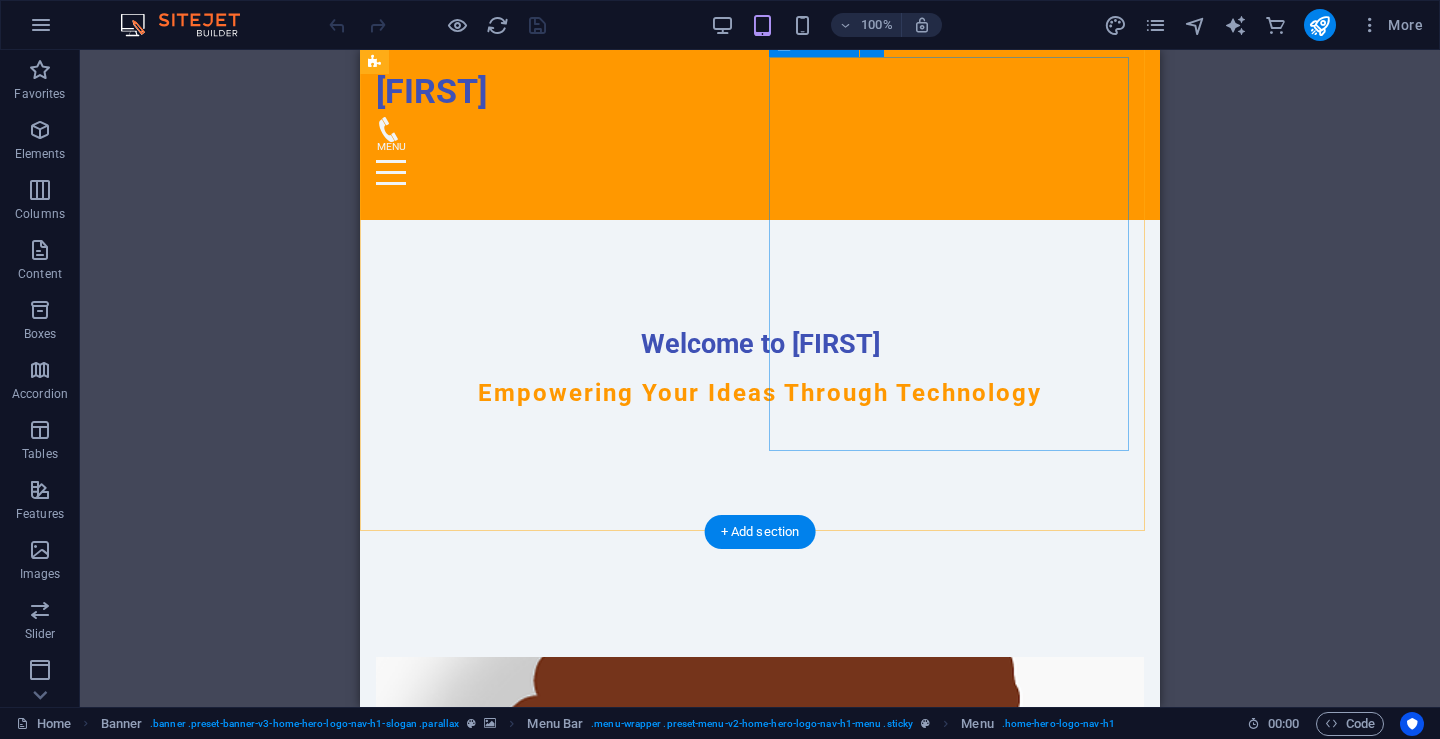 scroll, scrollTop: 600, scrollLeft: 0, axis: vertical 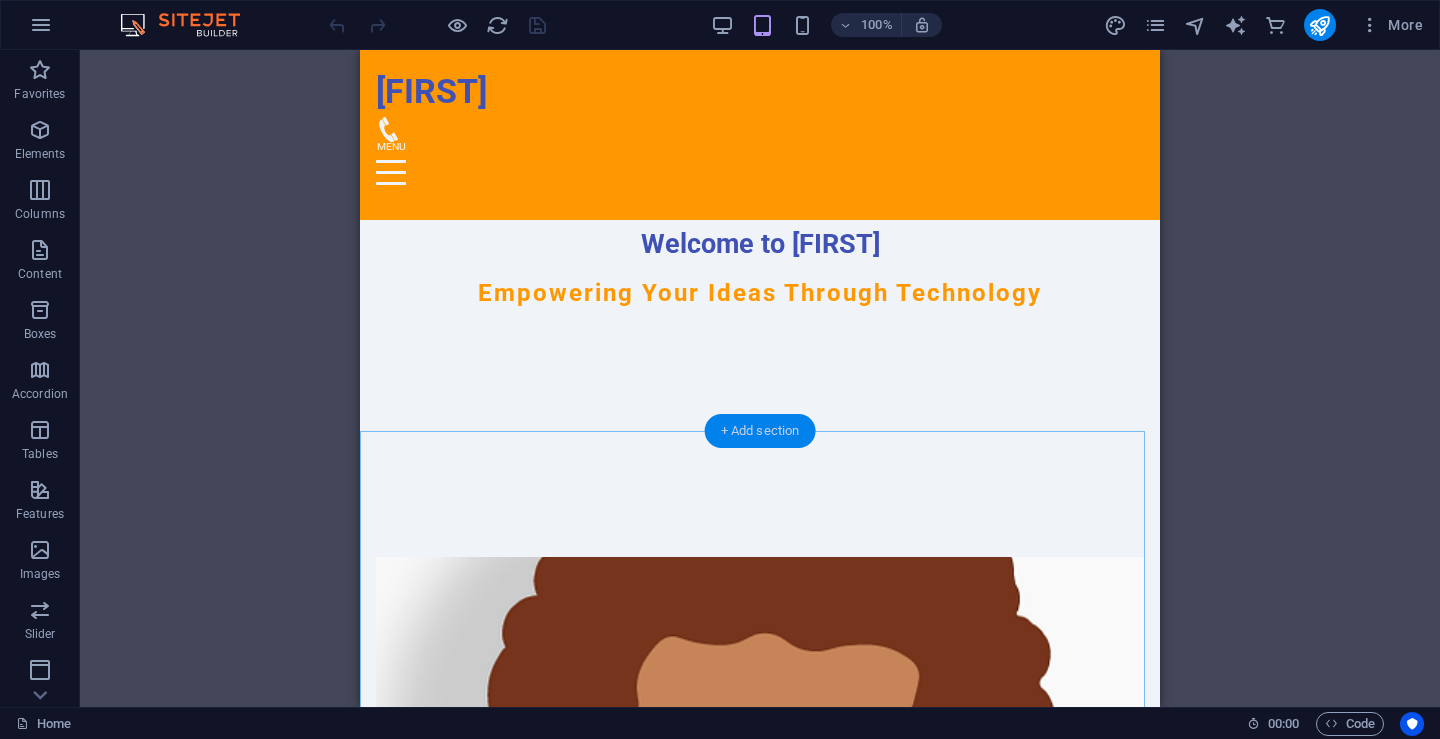 click on "+ Add section" at bounding box center [760, 431] 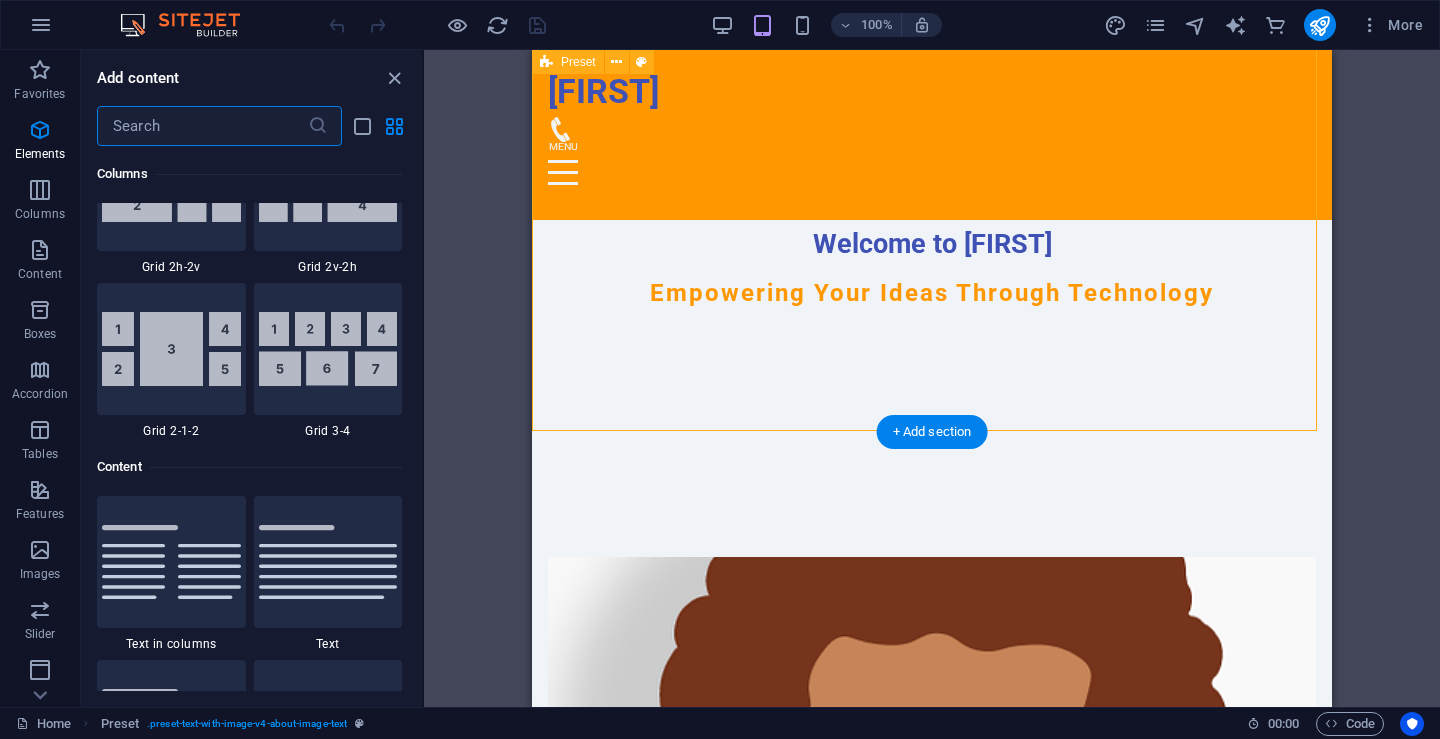 scroll, scrollTop: 3499, scrollLeft: 0, axis: vertical 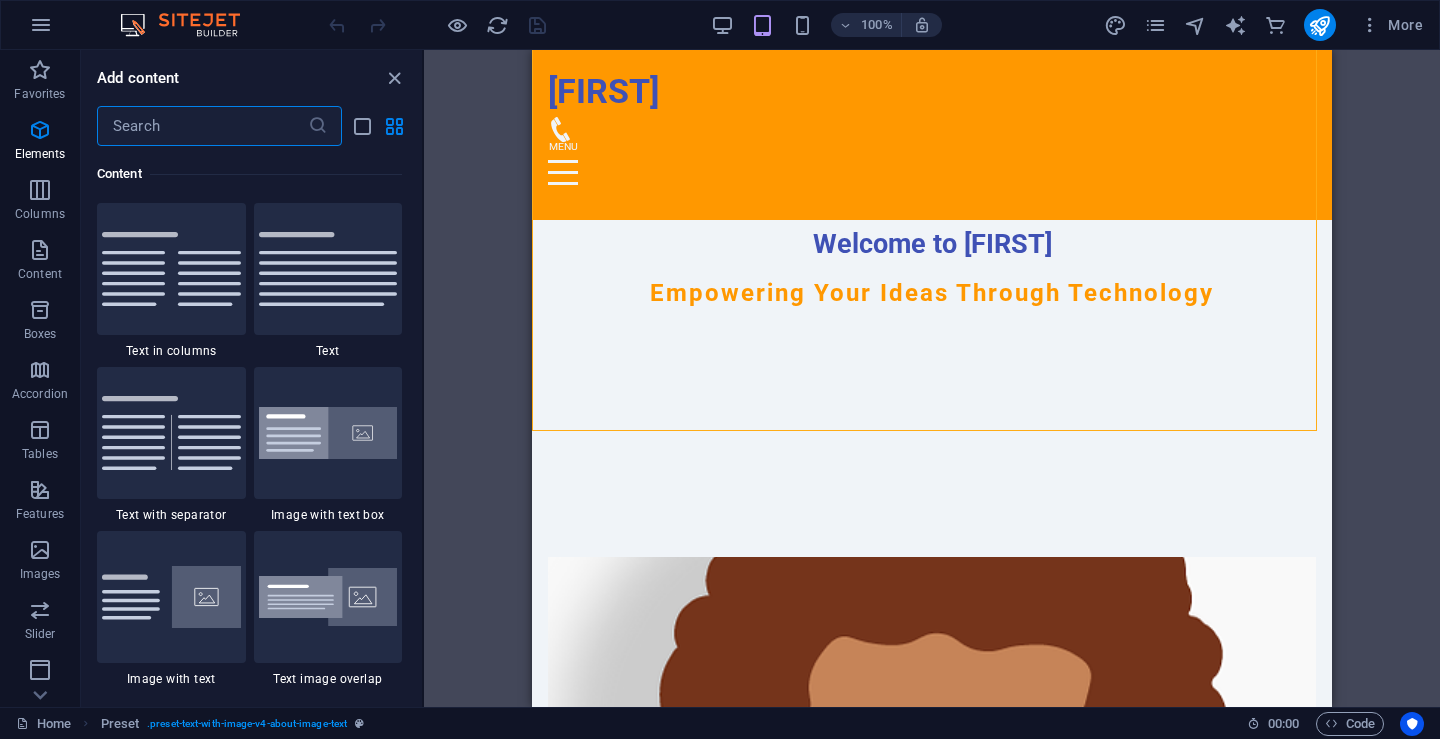 click at bounding box center [328, 433] 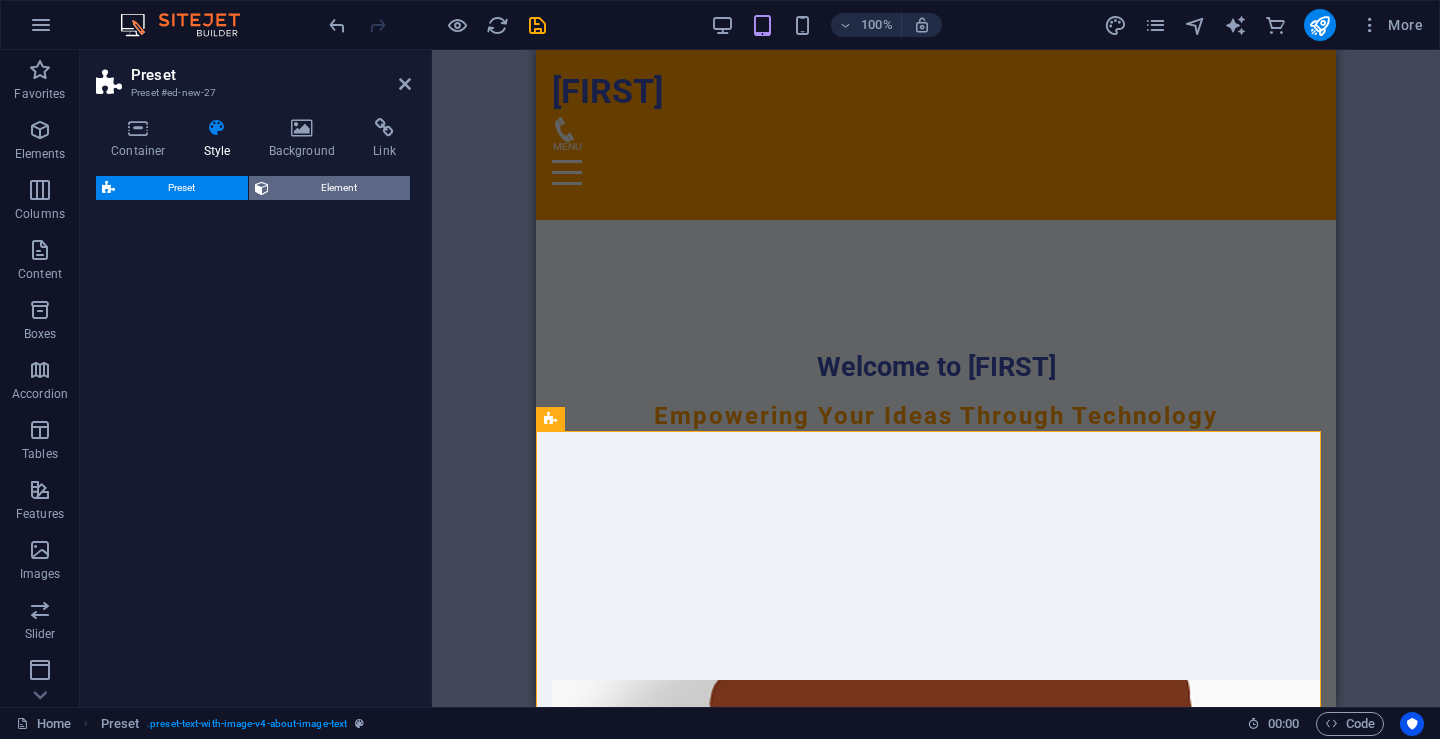 select on "rem" 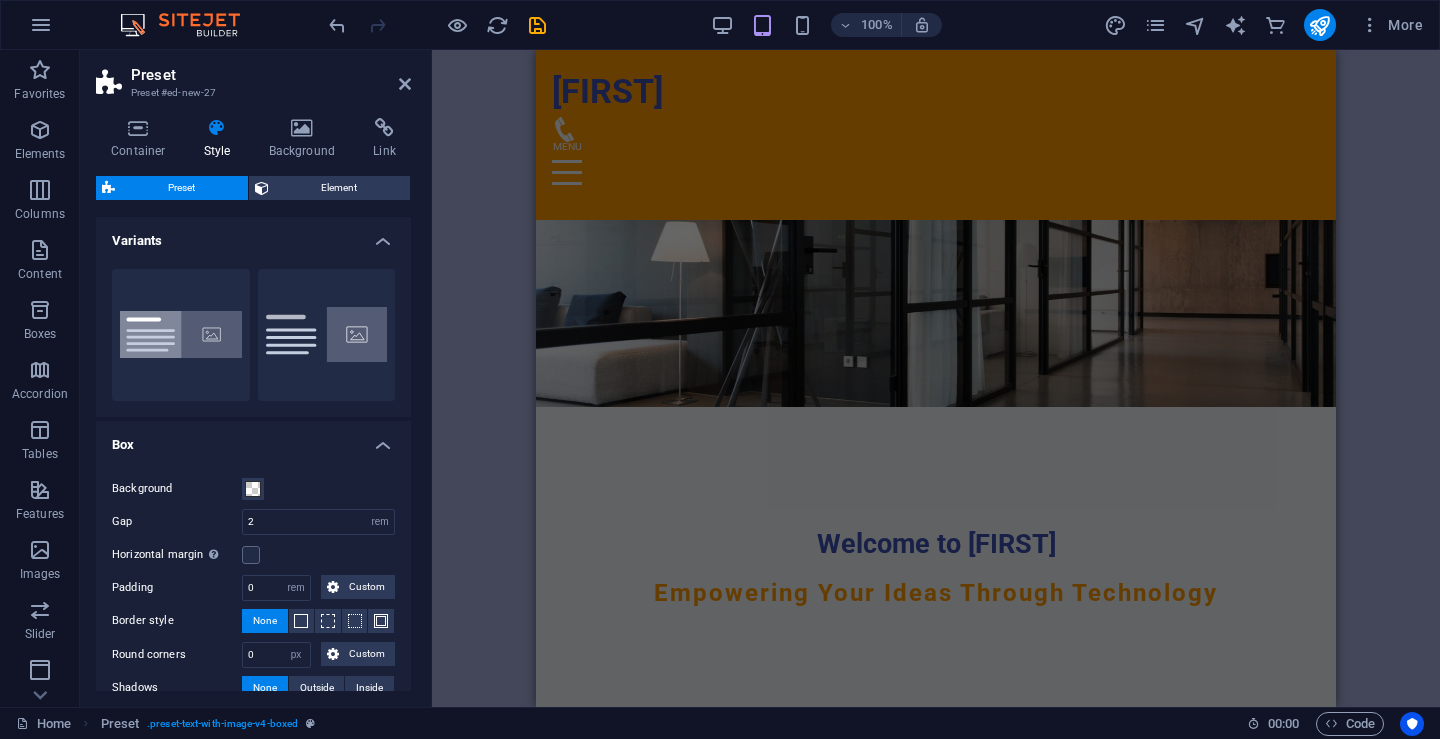 scroll, scrollTop: 0, scrollLeft: 0, axis: both 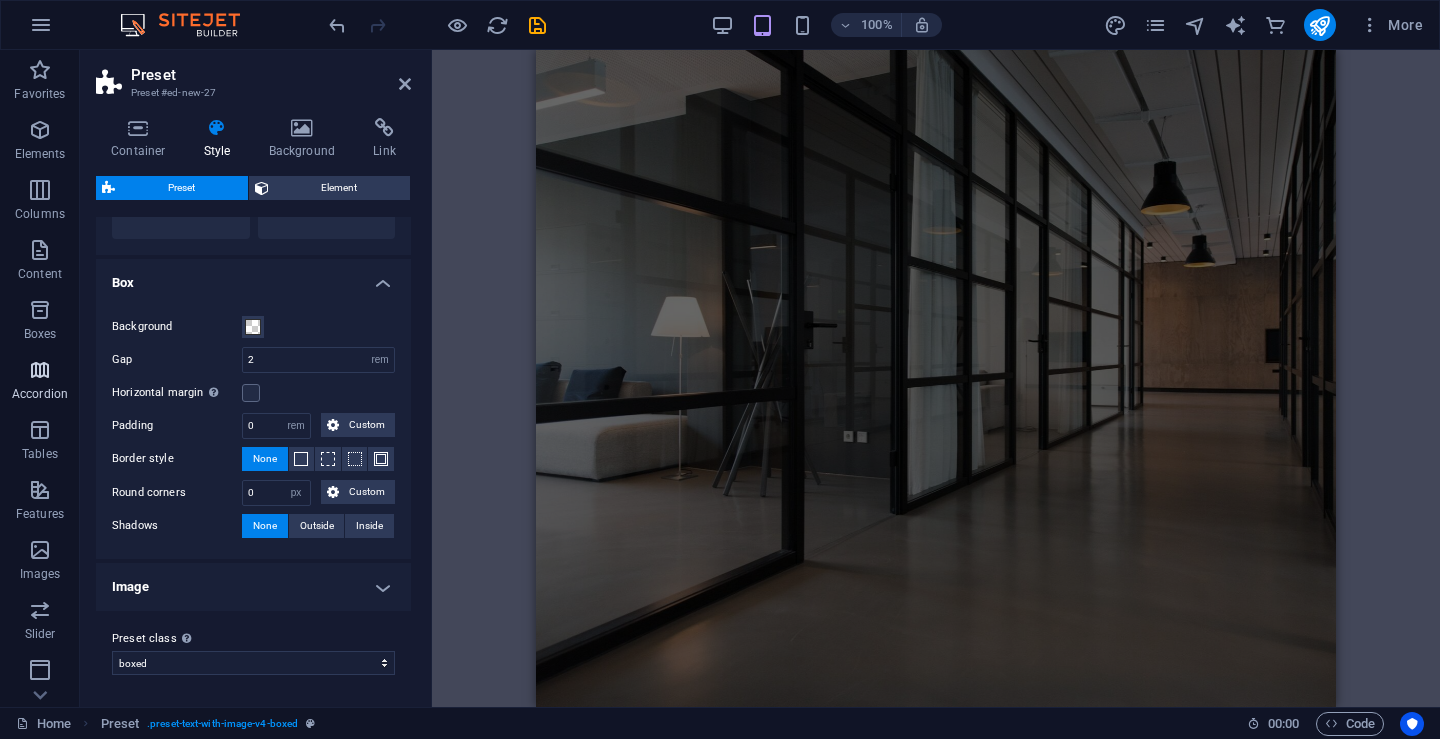 click at bounding box center [40, 370] 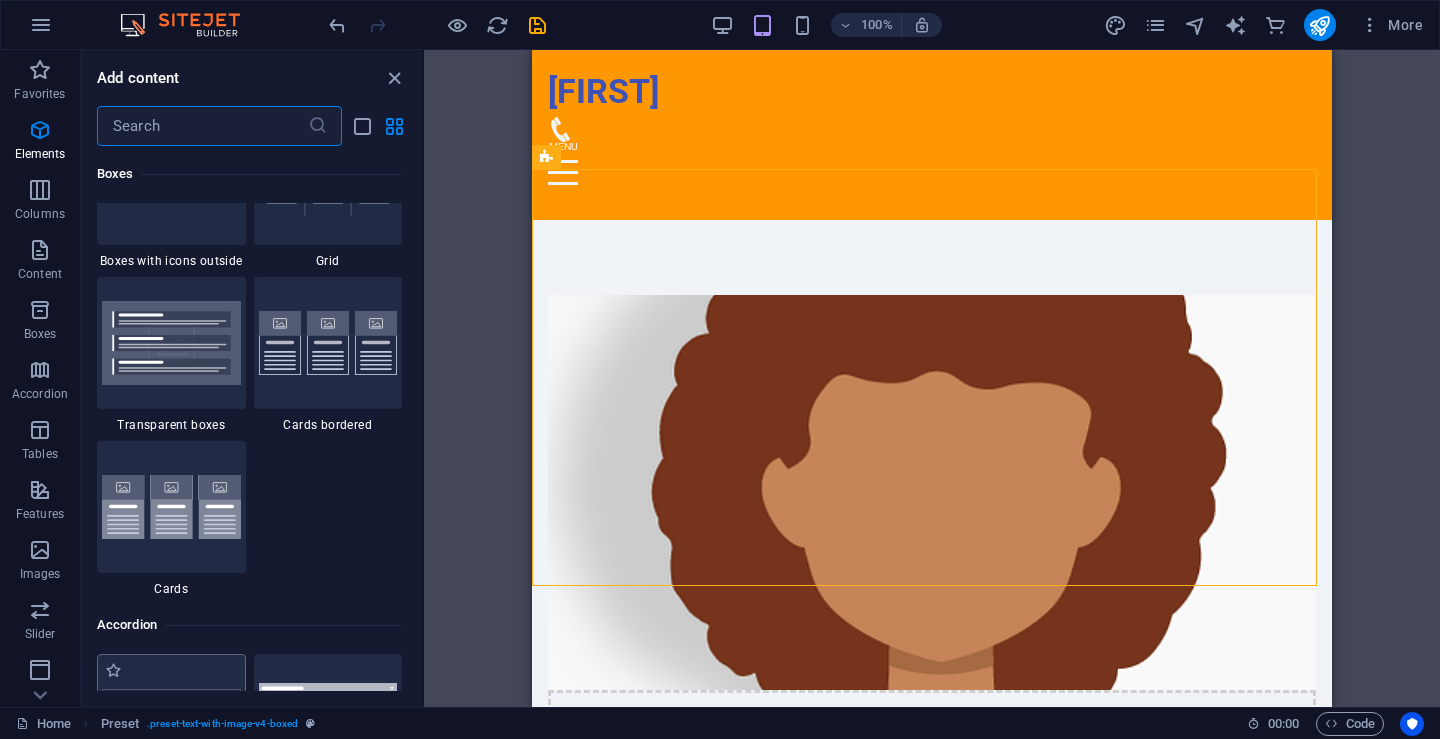scroll, scrollTop: 6385, scrollLeft: 0, axis: vertical 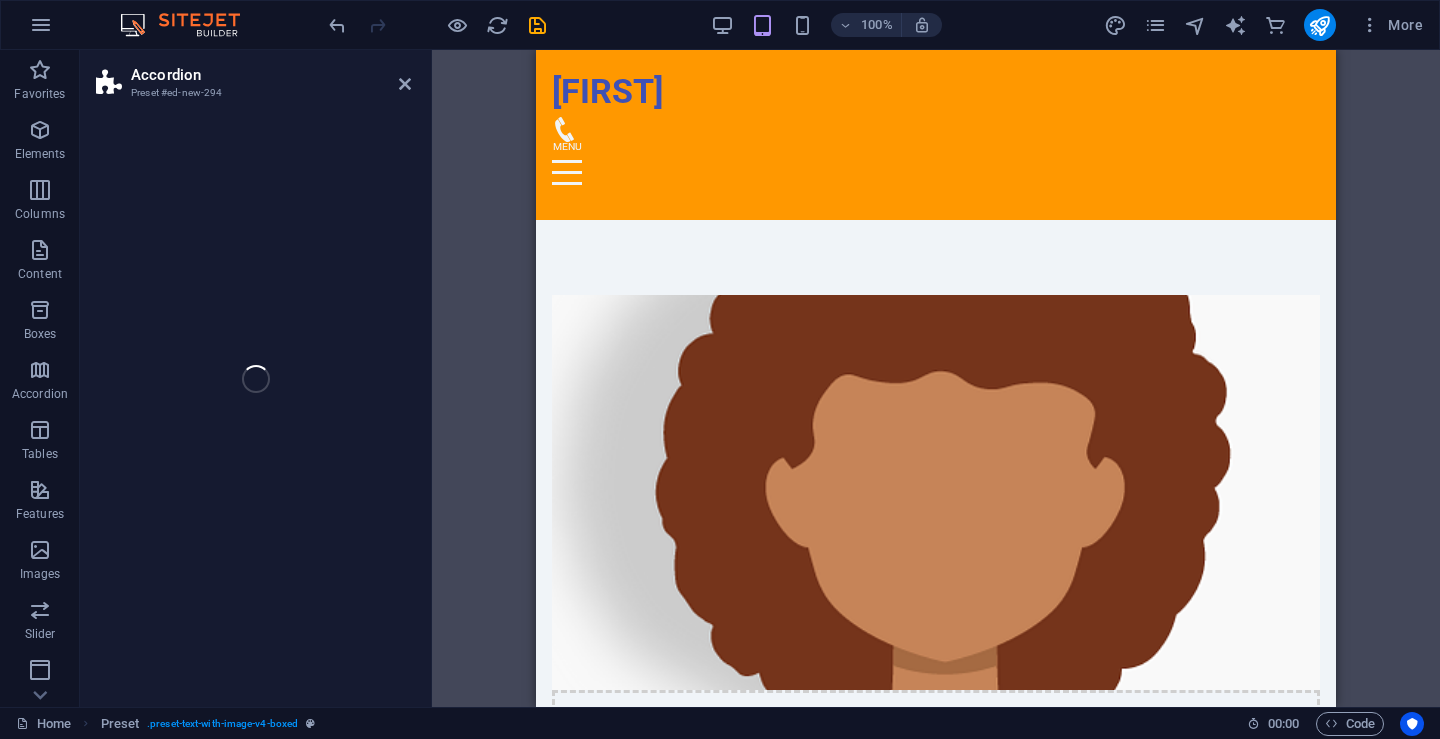 drag, startPoint x: 706, startPoint y: 319, endPoint x: 730, endPoint y: 243, distance: 79.69943 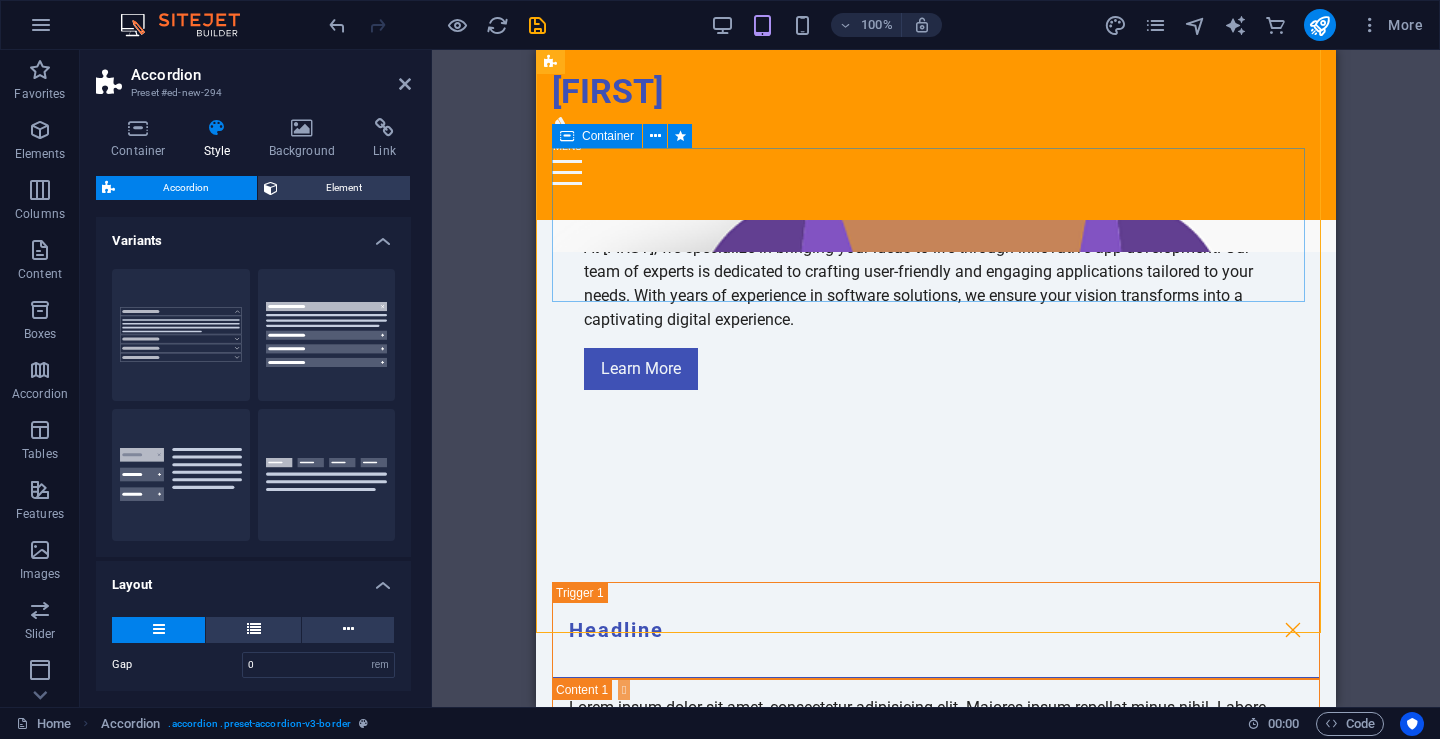 scroll, scrollTop: 1662, scrollLeft: 0, axis: vertical 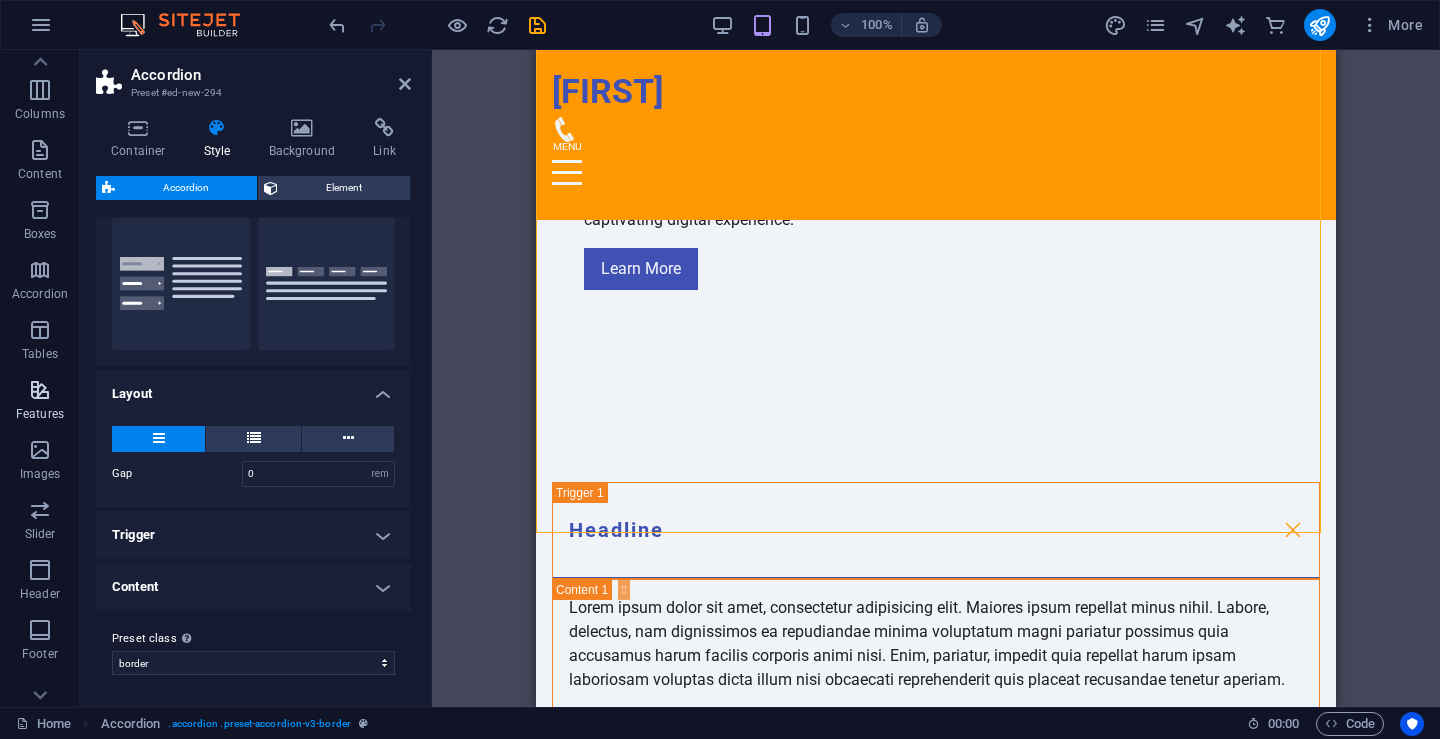 click at bounding box center [40, 390] 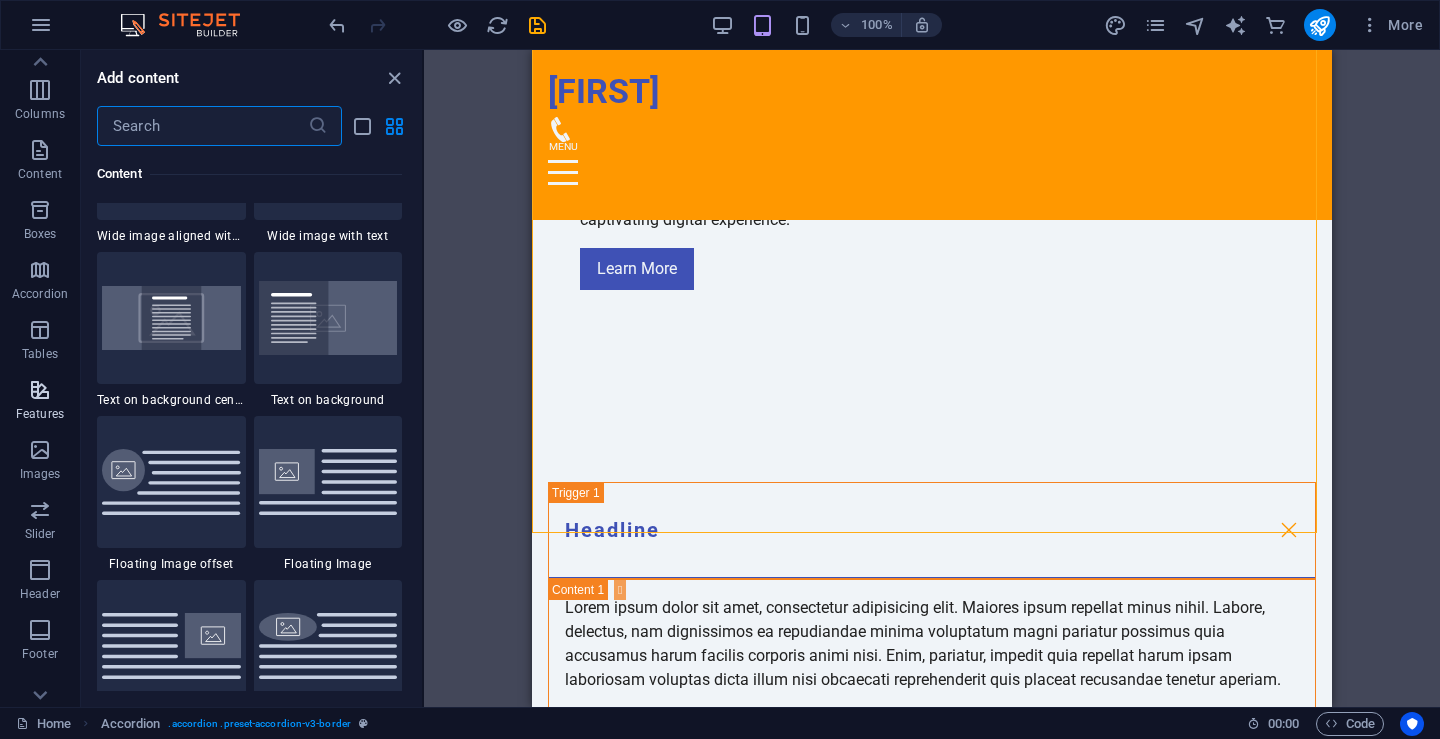 scroll, scrollTop: 5978, scrollLeft: 0, axis: vertical 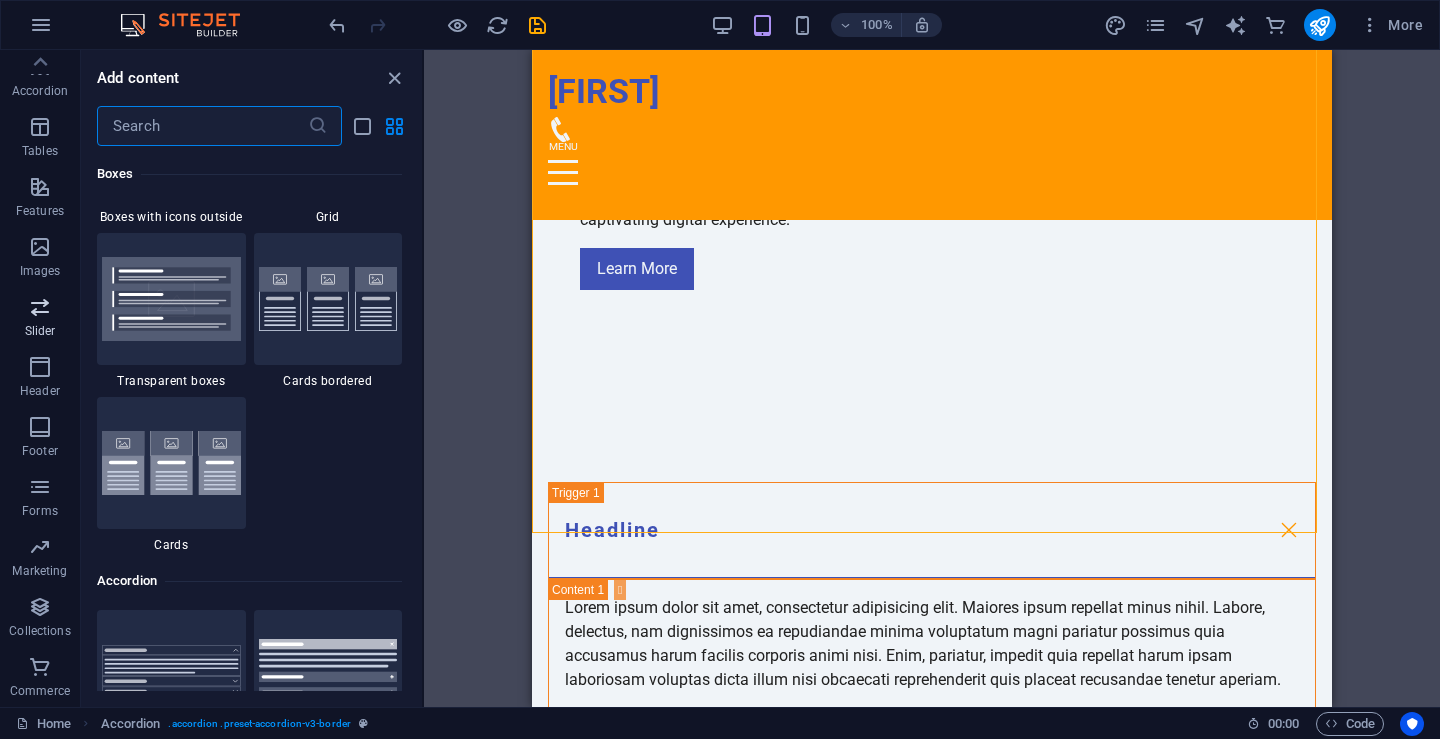 click on "Slider" at bounding box center [40, 317] 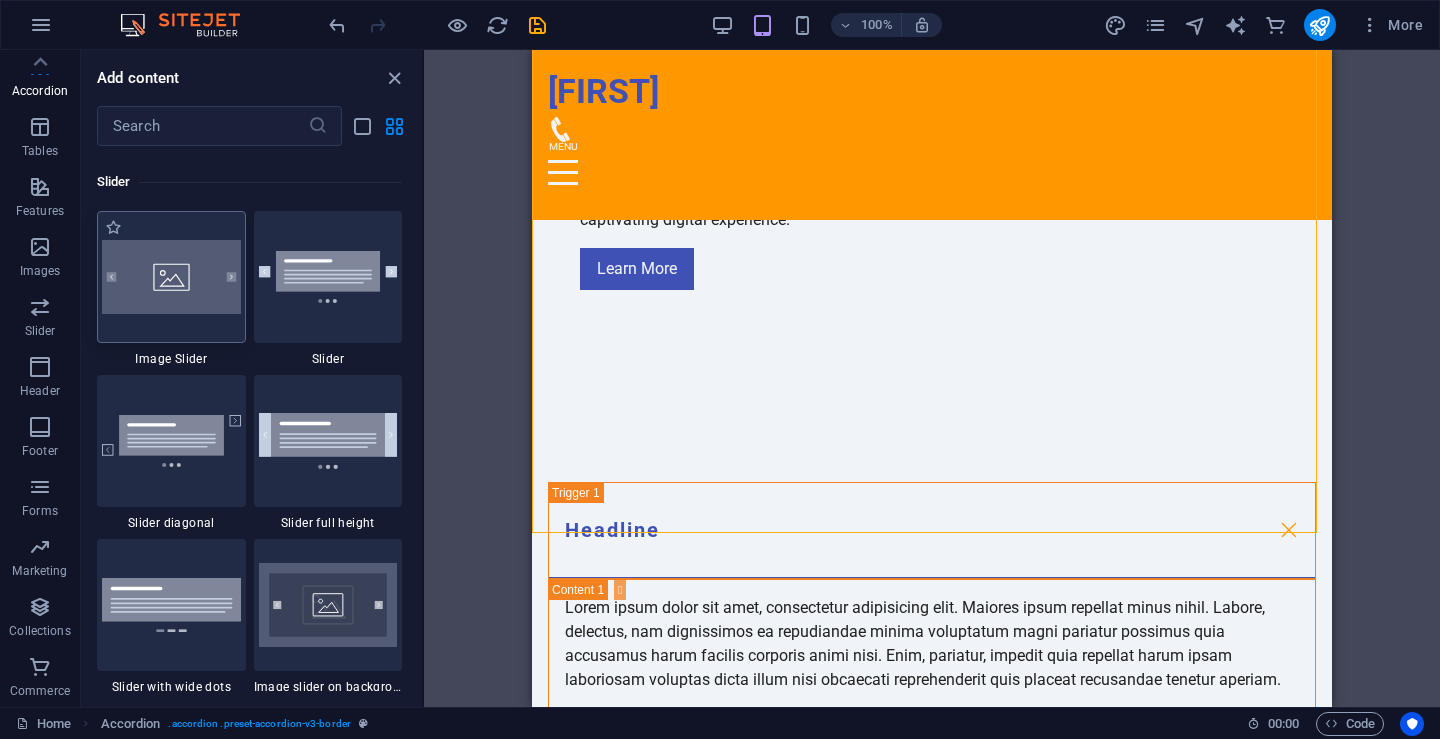 scroll, scrollTop: 11337, scrollLeft: 0, axis: vertical 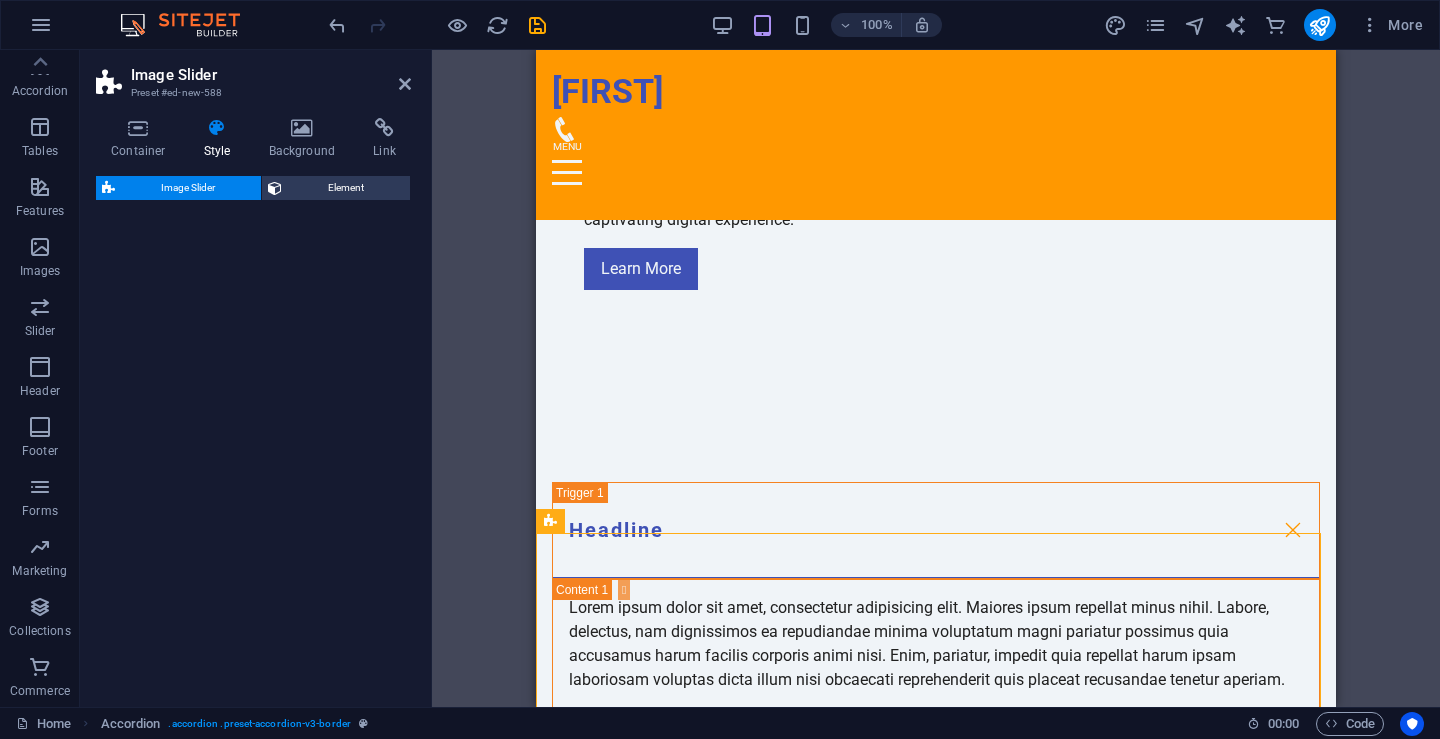 select on "rem" 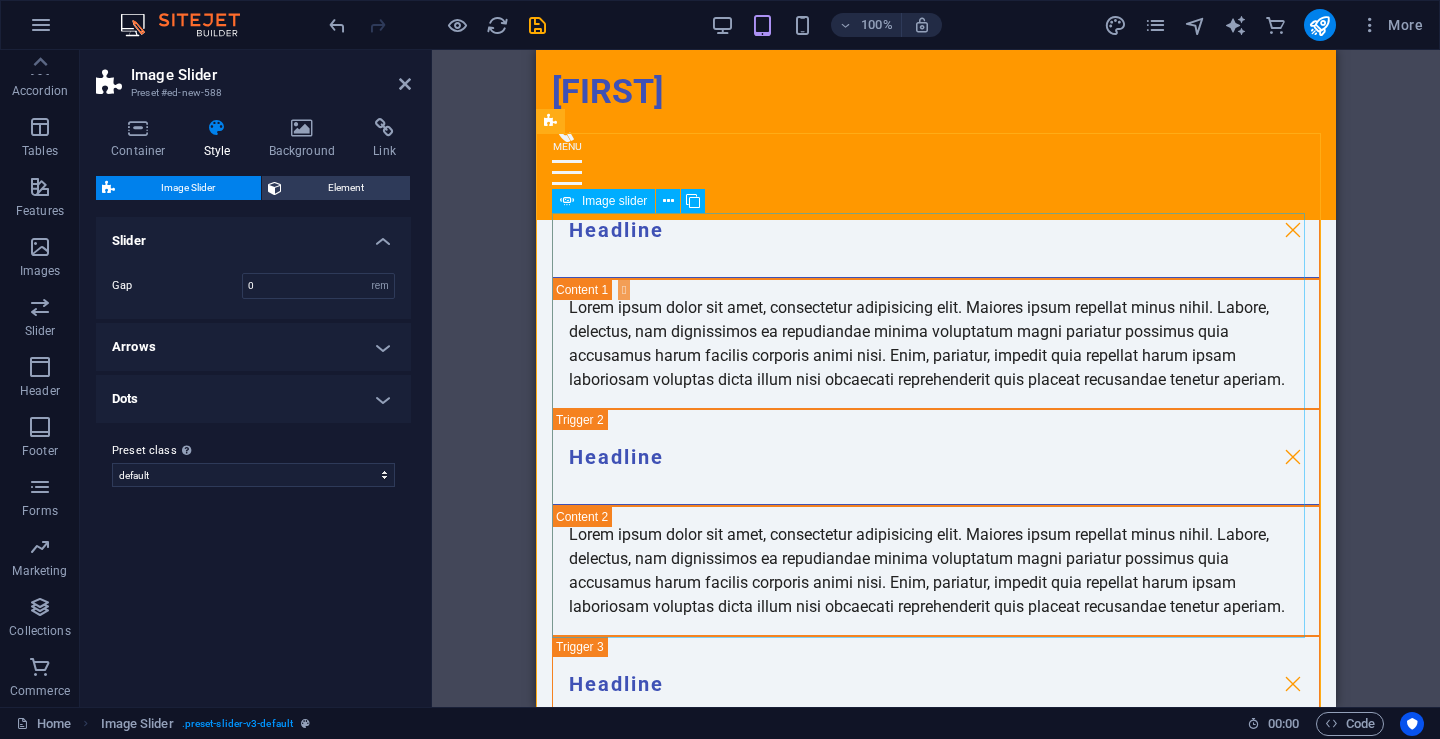 scroll, scrollTop: 2062, scrollLeft: 0, axis: vertical 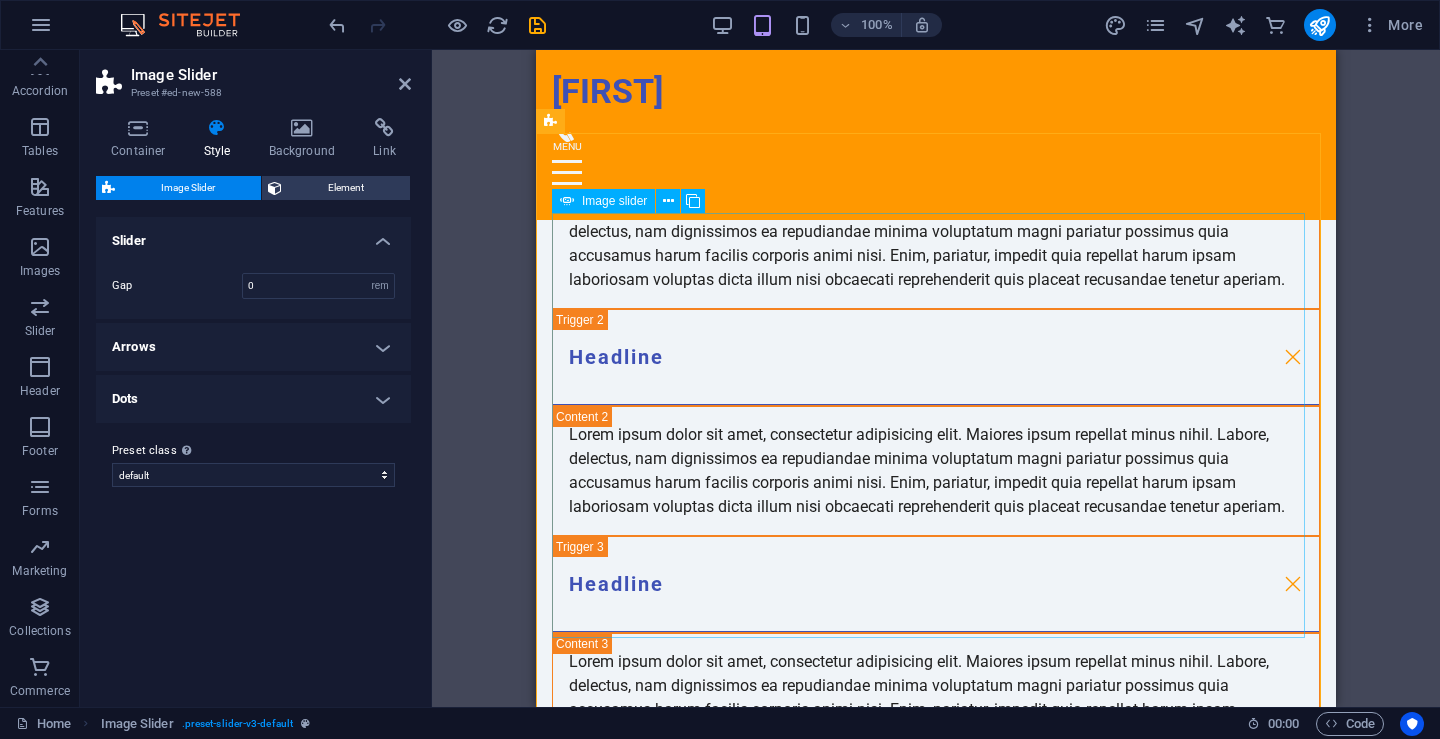 click at bounding box center (552, 2923) 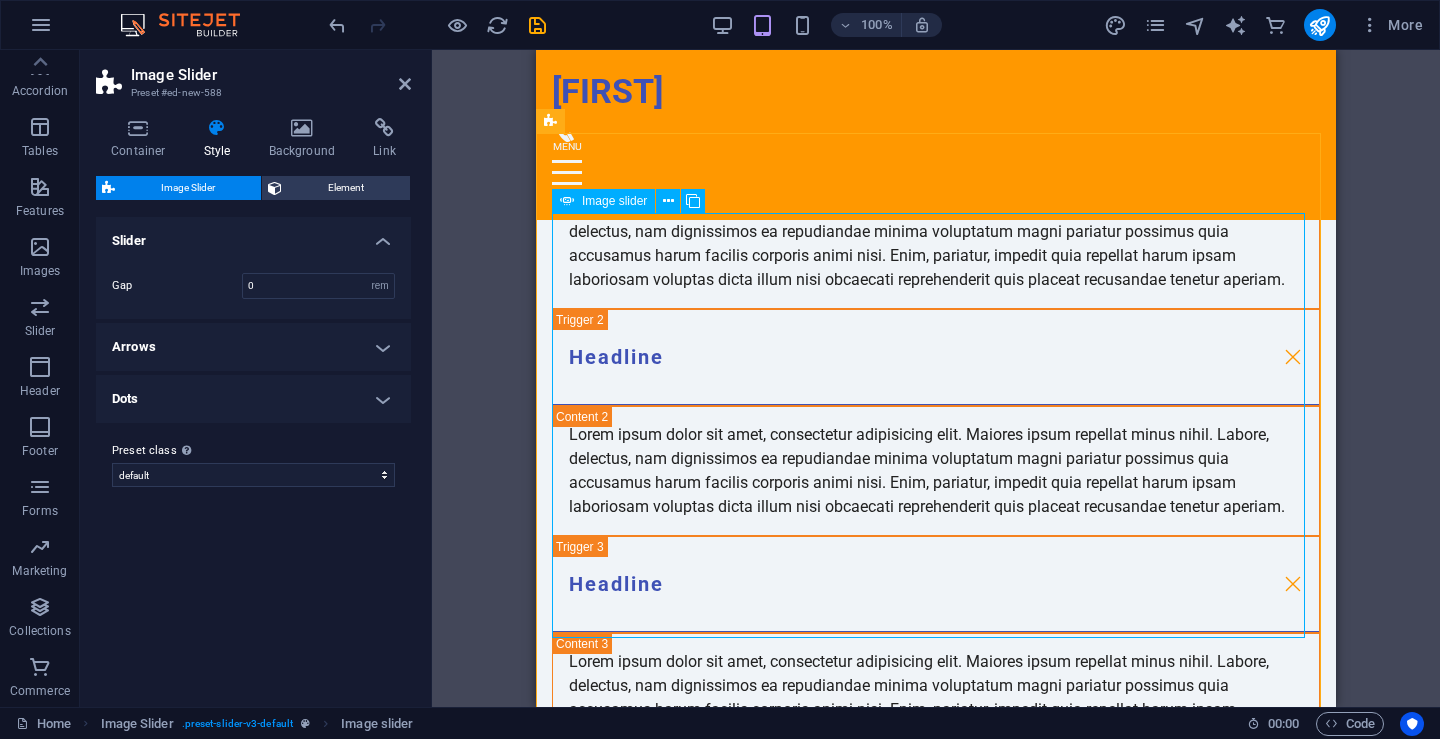 click at bounding box center [552, 2923] 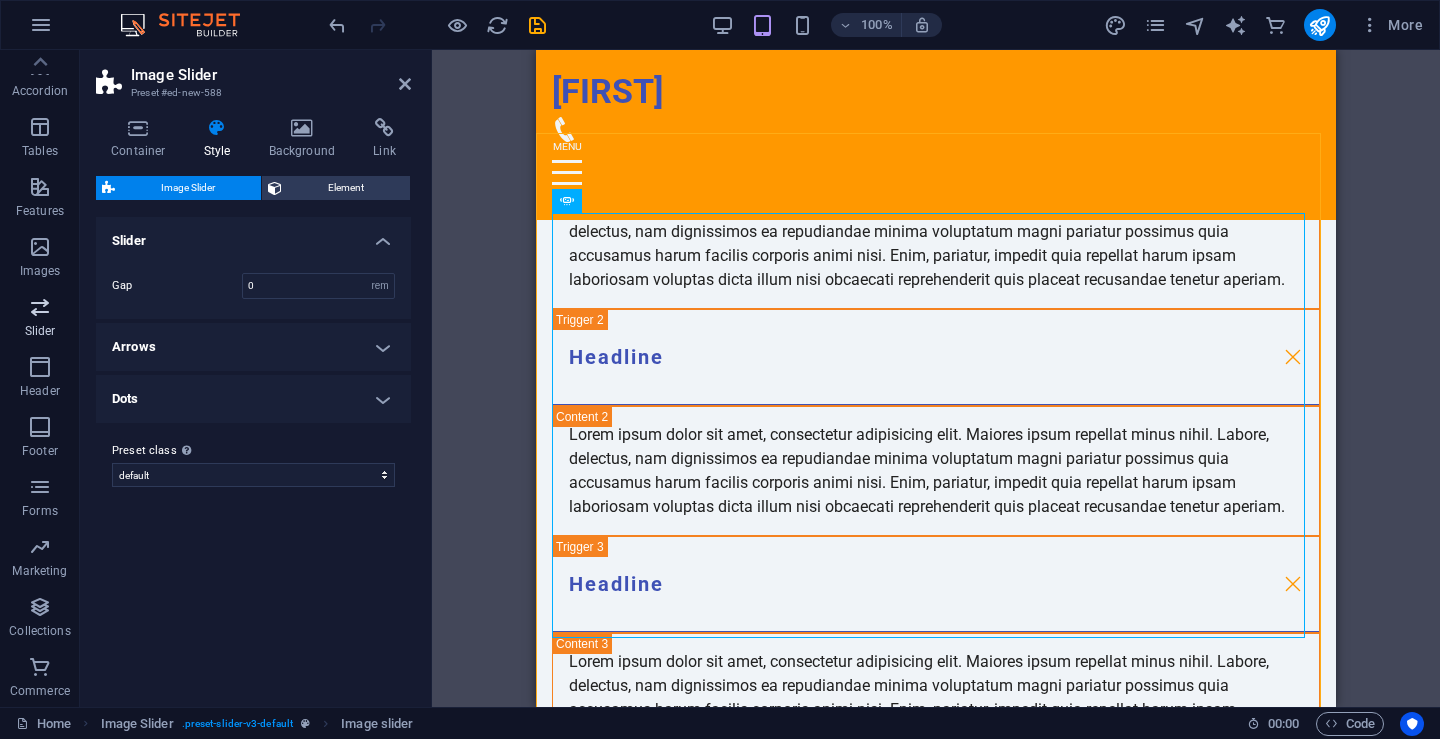 click at bounding box center (40, 307) 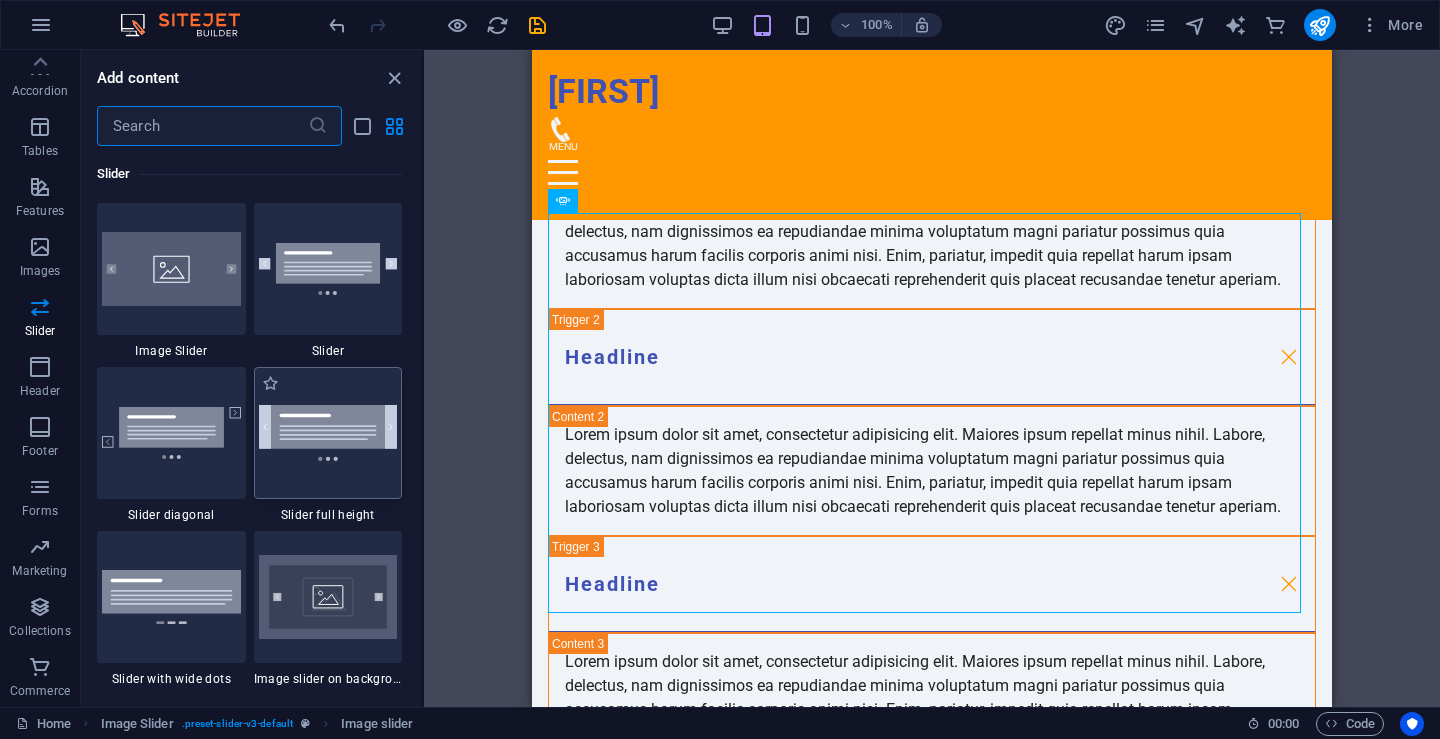 scroll, scrollTop: 11437, scrollLeft: 0, axis: vertical 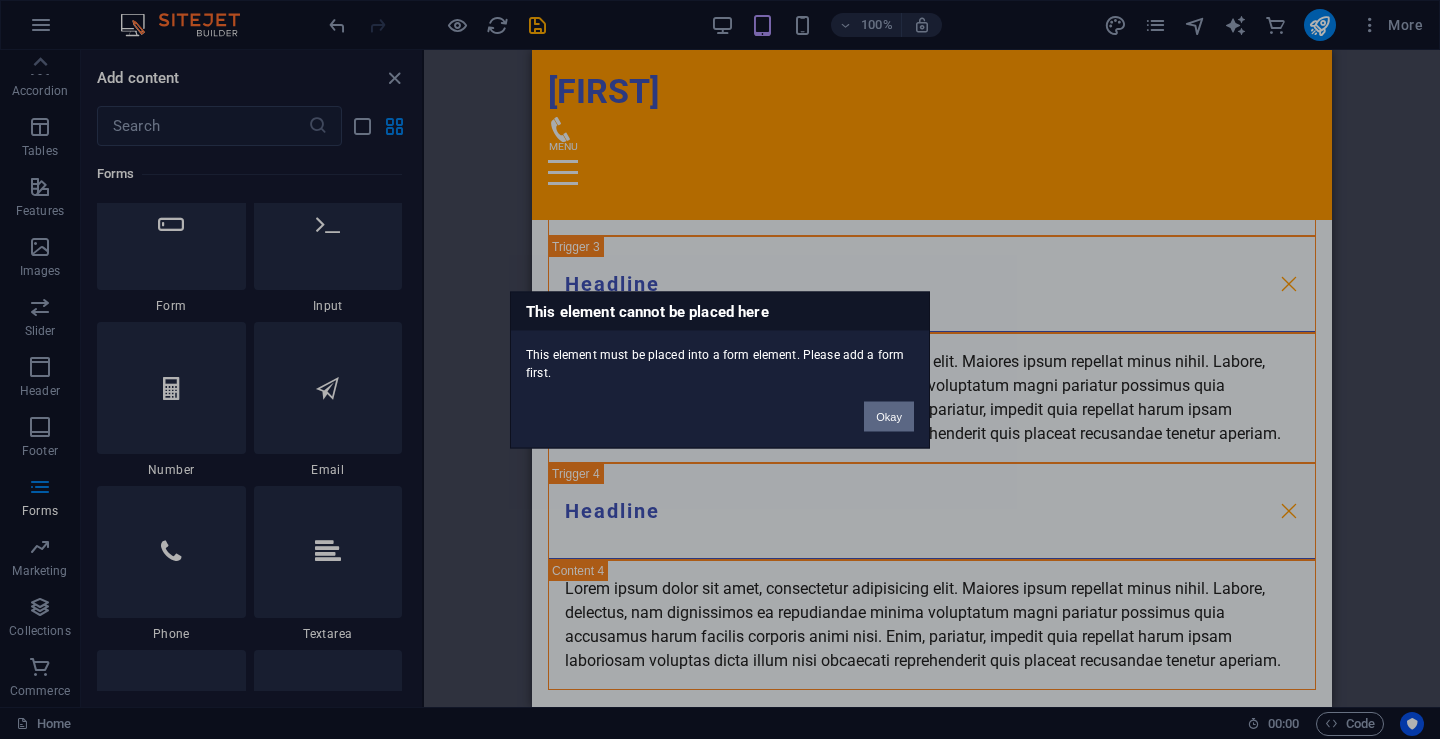 click on "Okay" at bounding box center (889, 416) 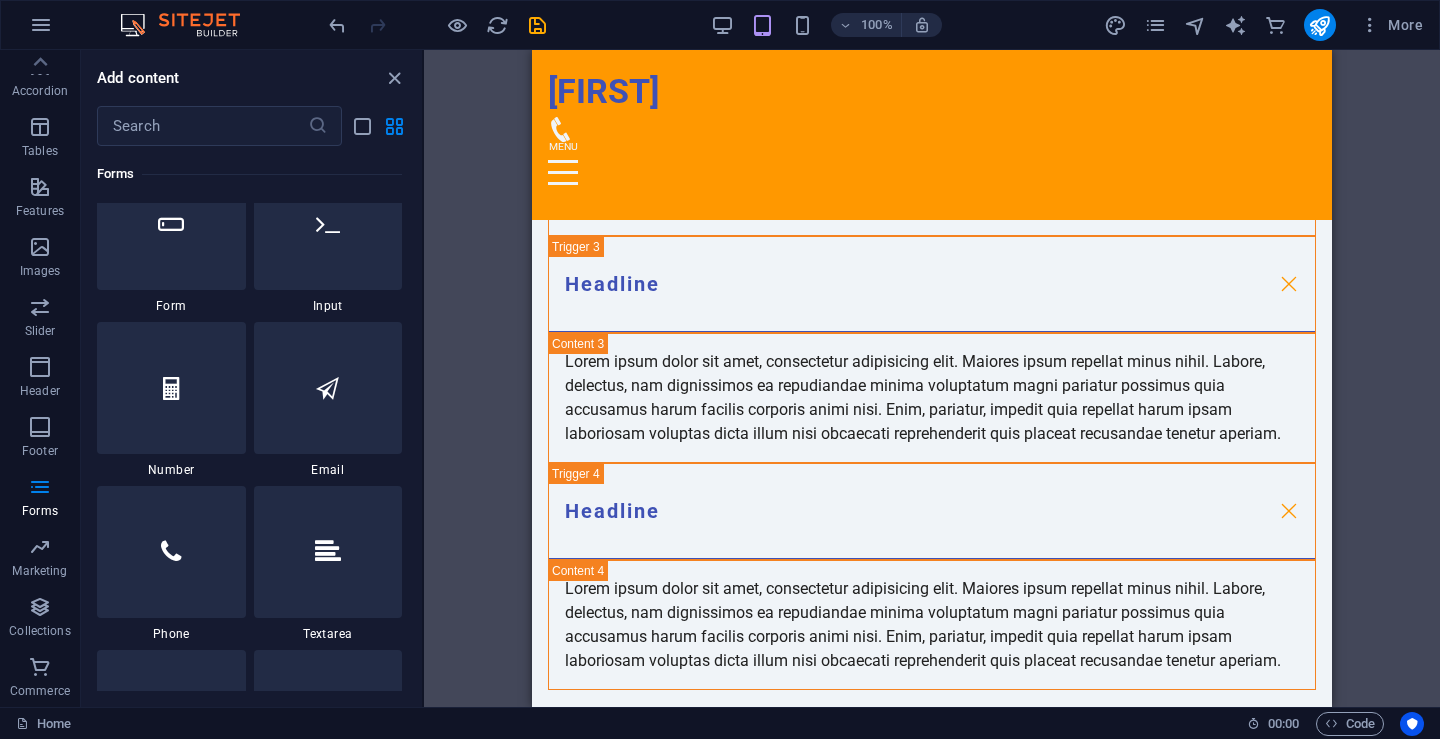 scroll, scrollTop: 14937, scrollLeft: 0, axis: vertical 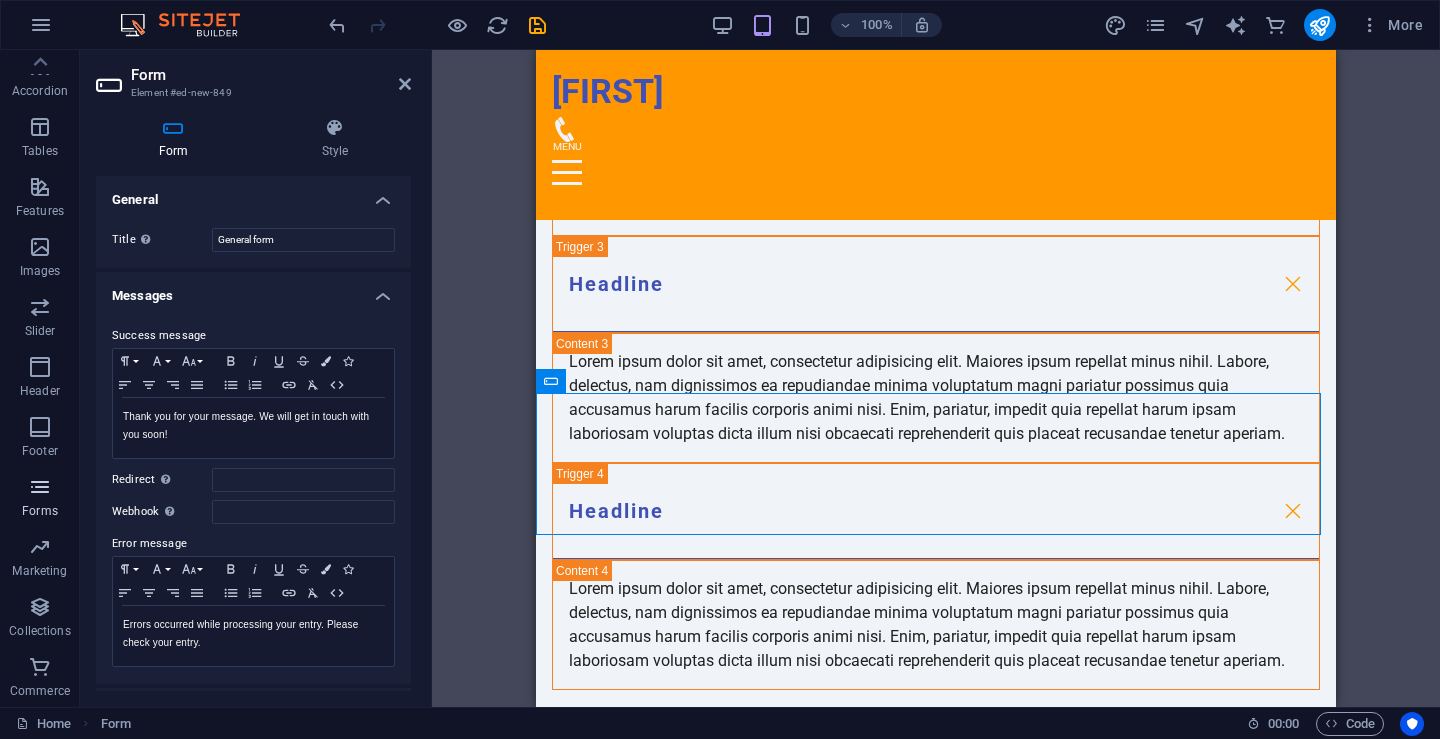 click at bounding box center [40, 487] 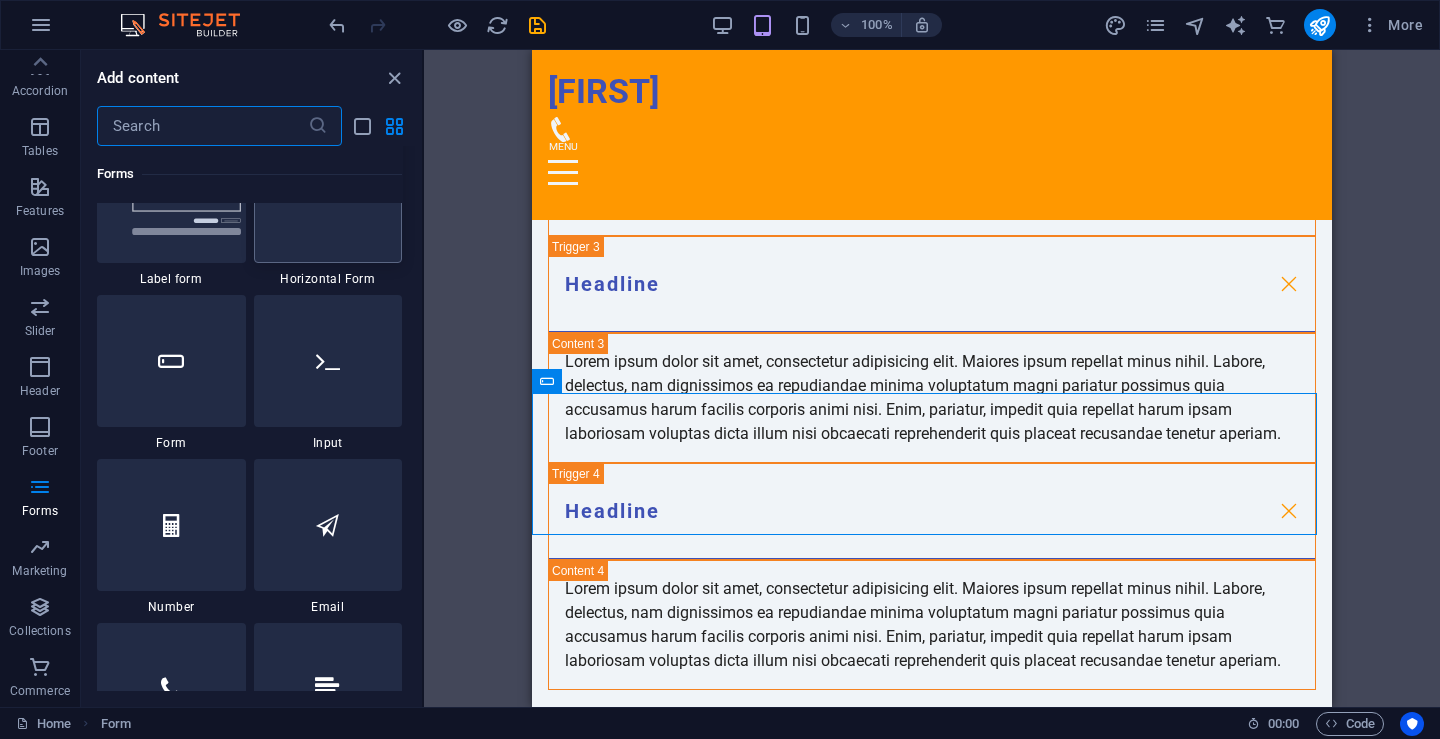 scroll, scrollTop: 15200, scrollLeft: 0, axis: vertical 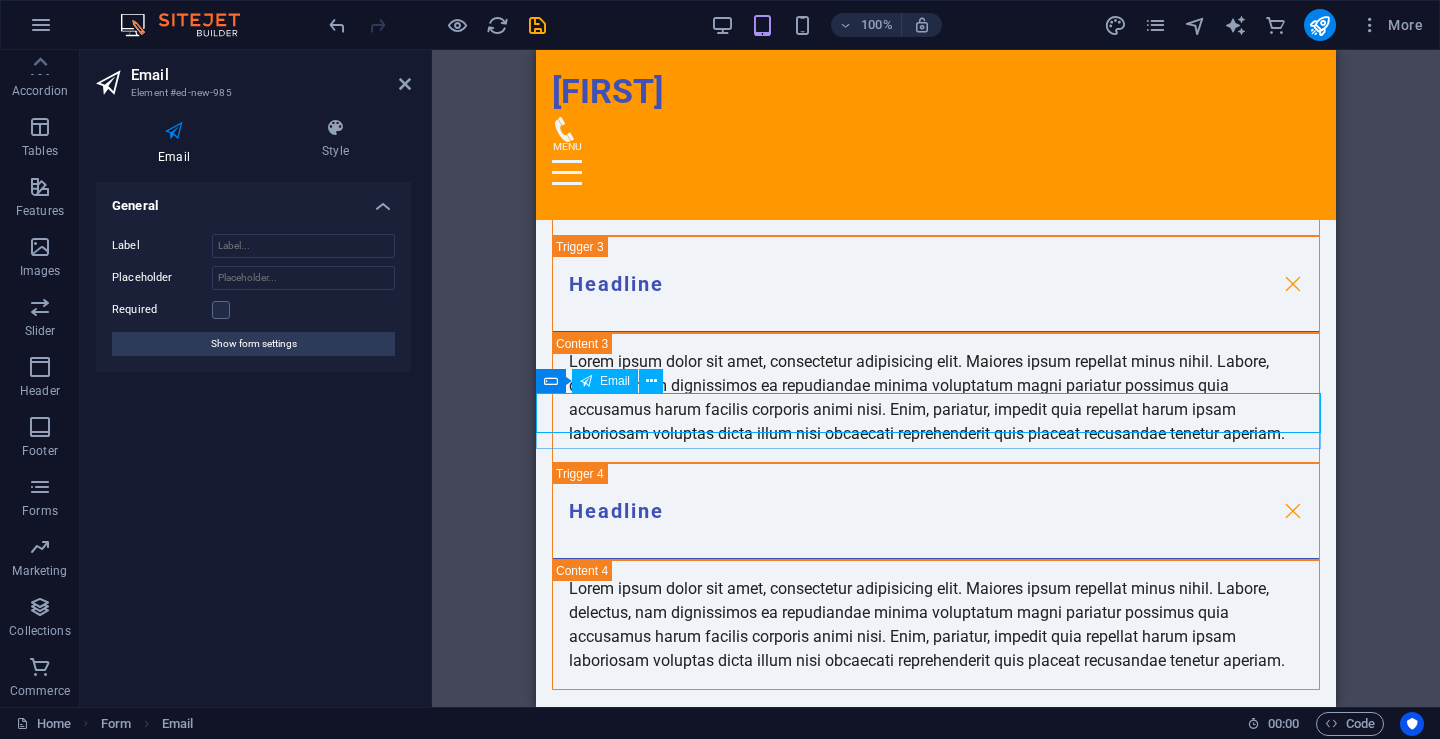 click at bounding box center [631, 1345] 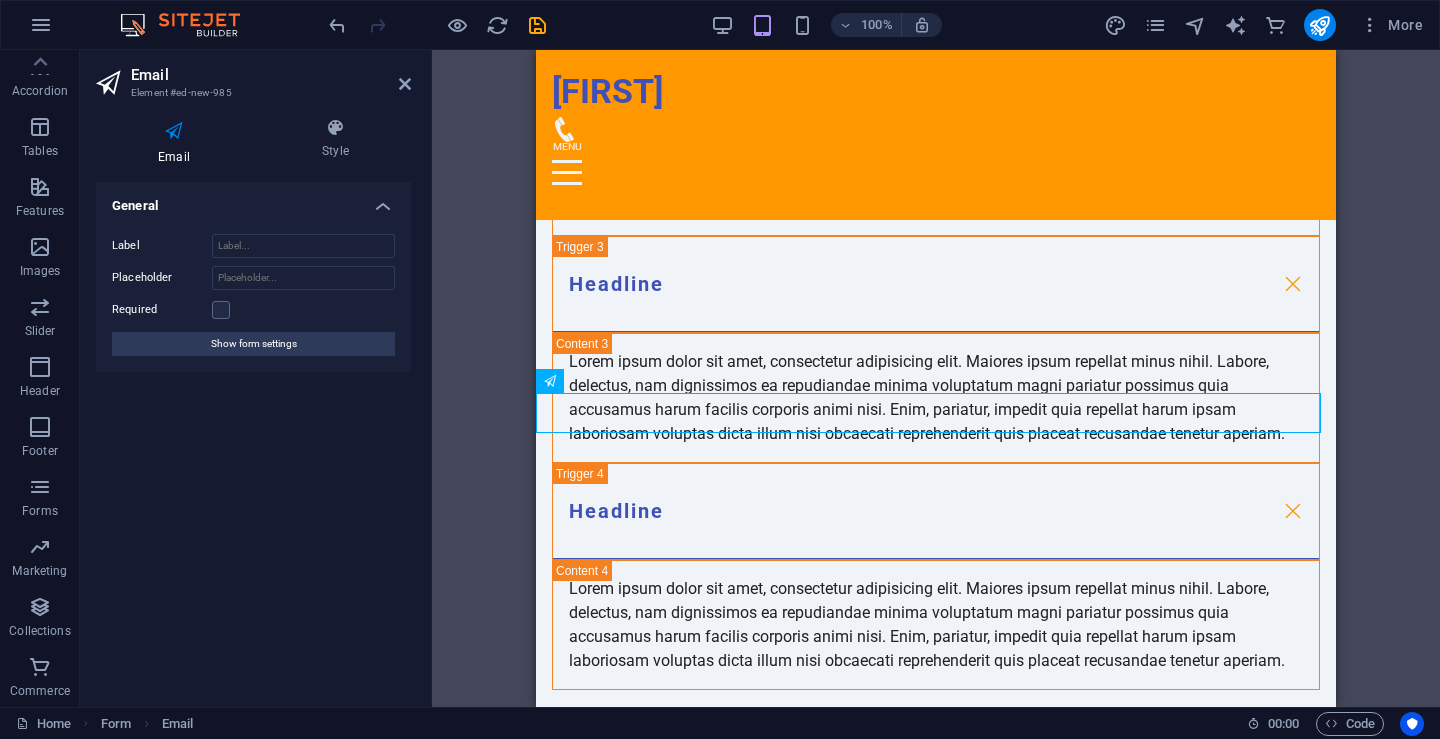 drag, startPoint x: 1158, startPoint y: 428, endPoint x: 607, endPoint y: 436, distance: 551.05804 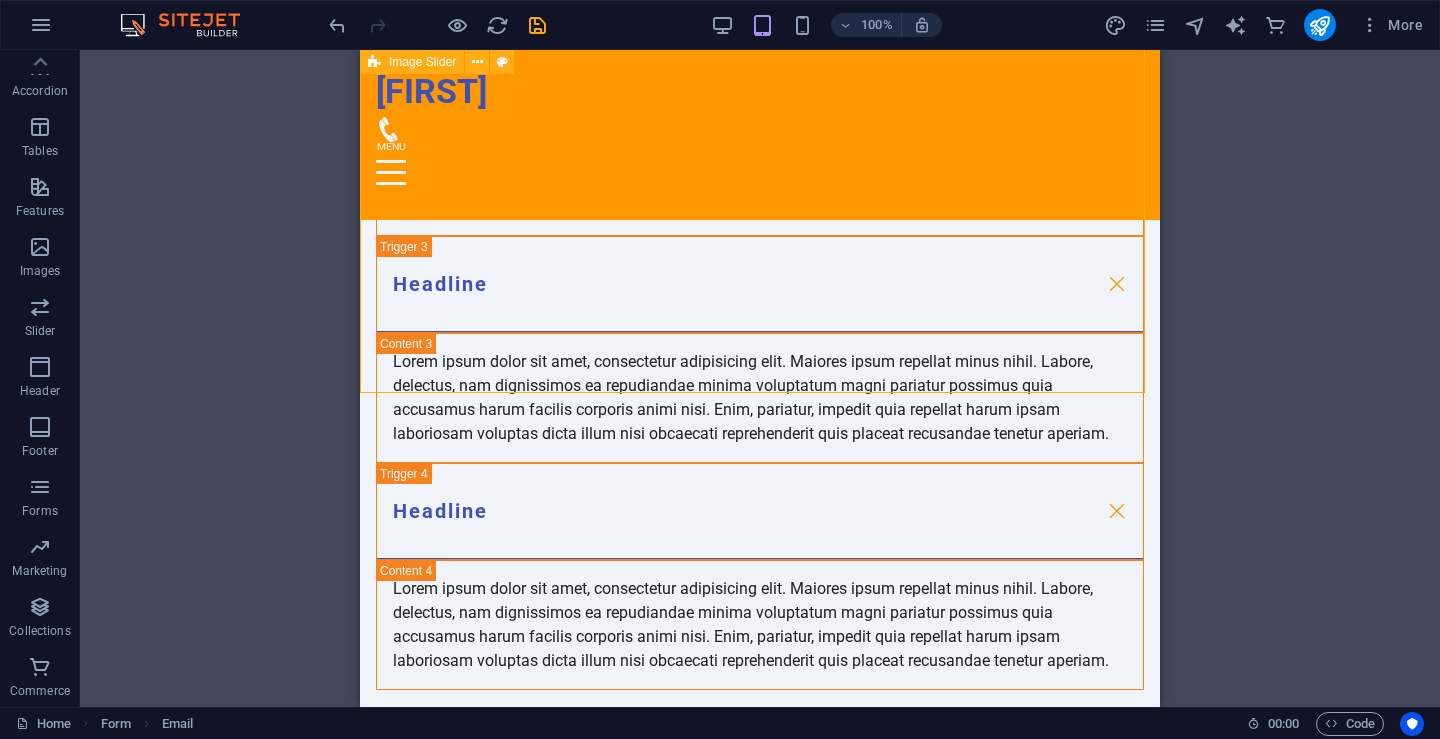 click on "1 2" at bounding box center (760, 1050) 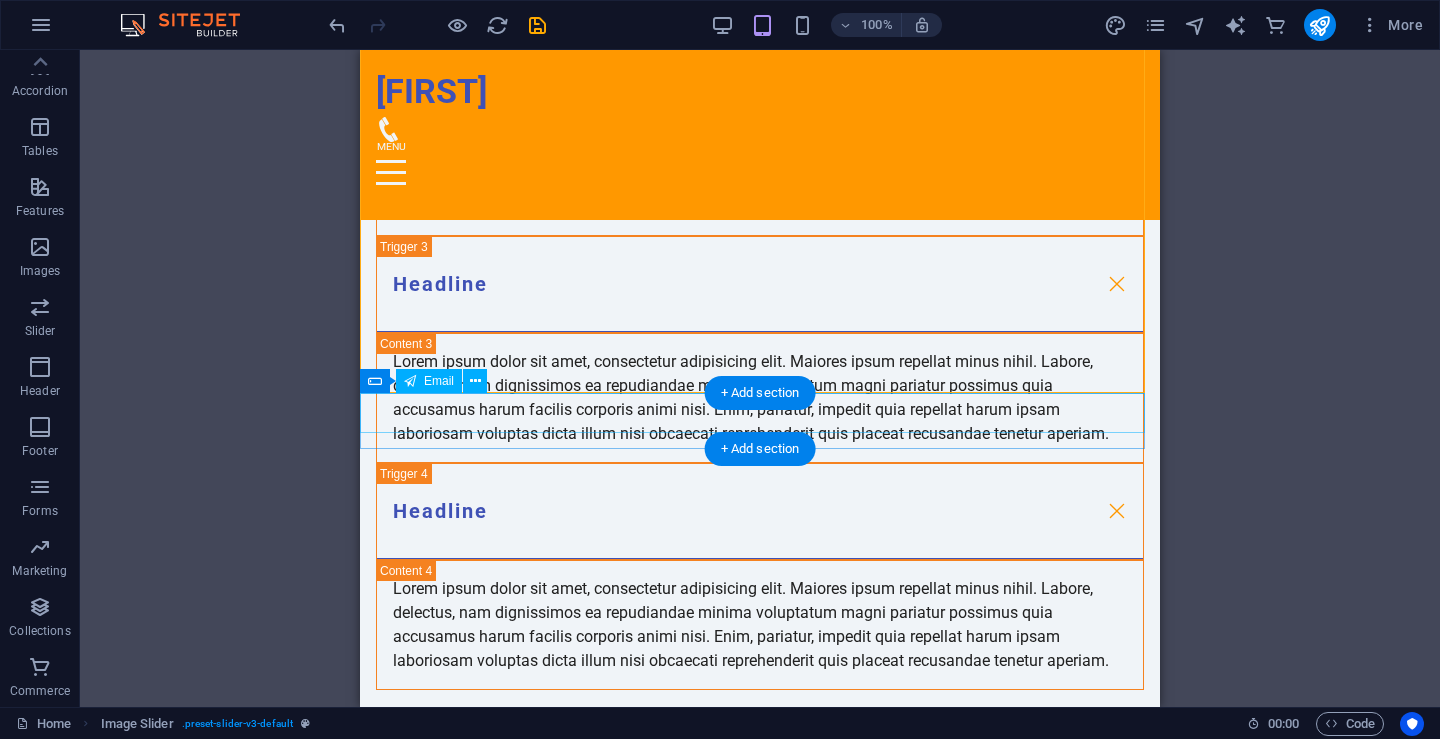drag, startPoint x: 548, startPoint y: 411, endPoint x: 542, endPoint y: 425, distance: 15.231546 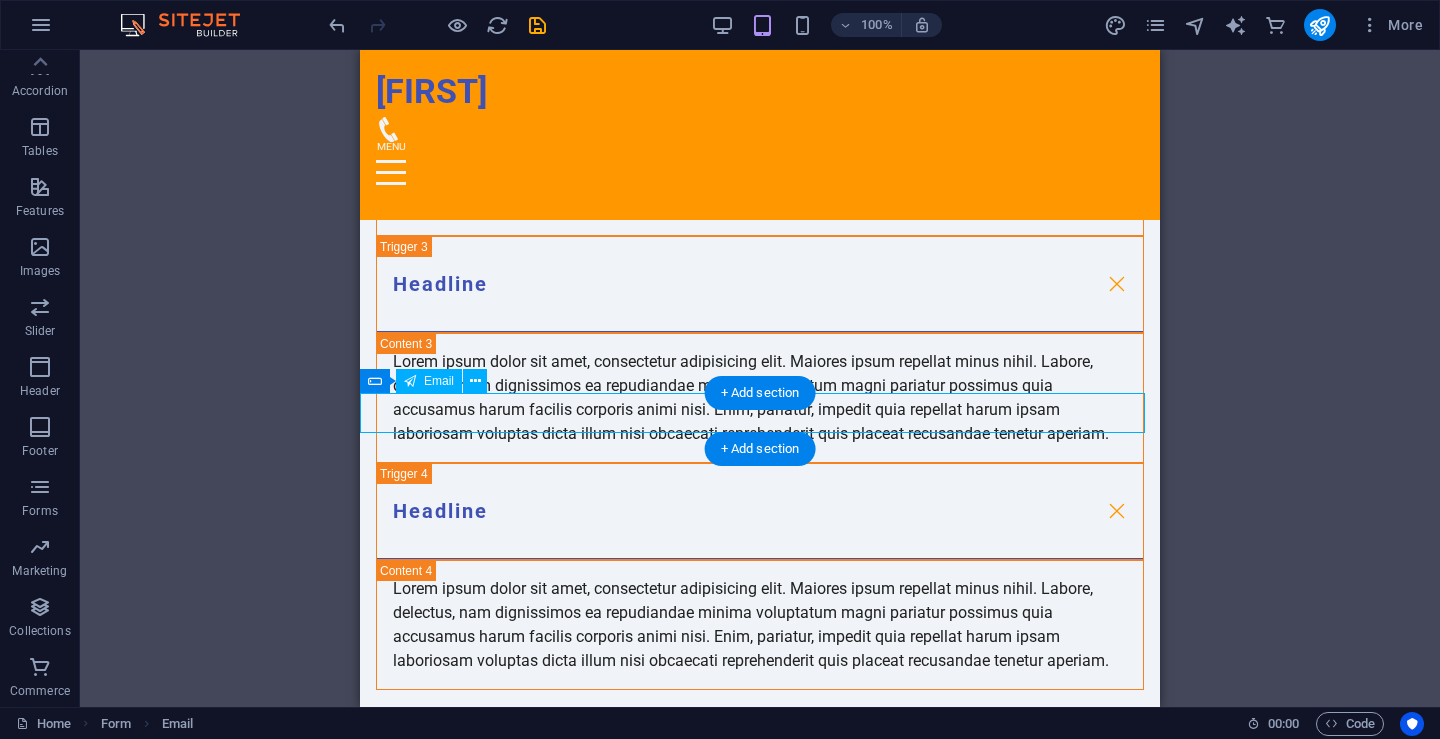 click at bounding box center [760, 1345] 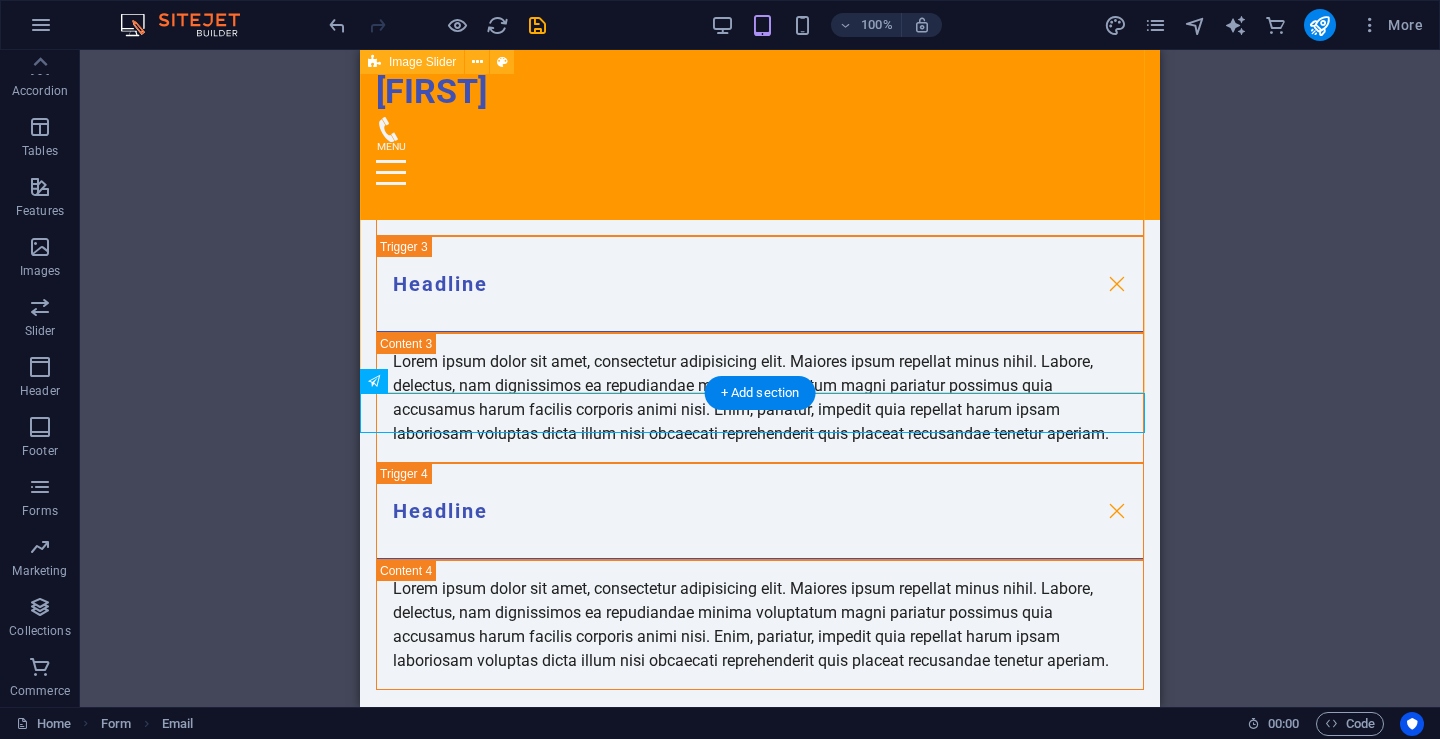 click on "1 2" at bounding box center [760, 1050] 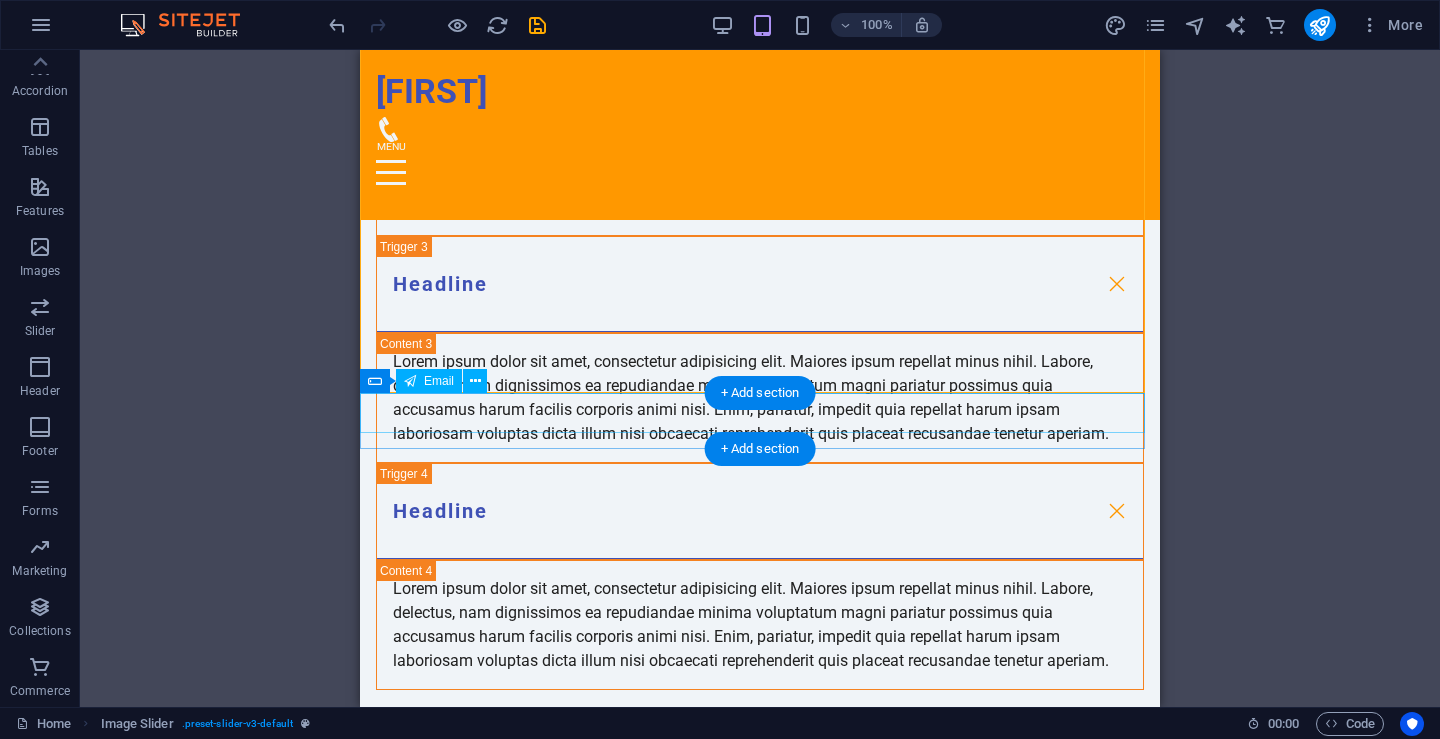 click at bounding box center [760, 1345] 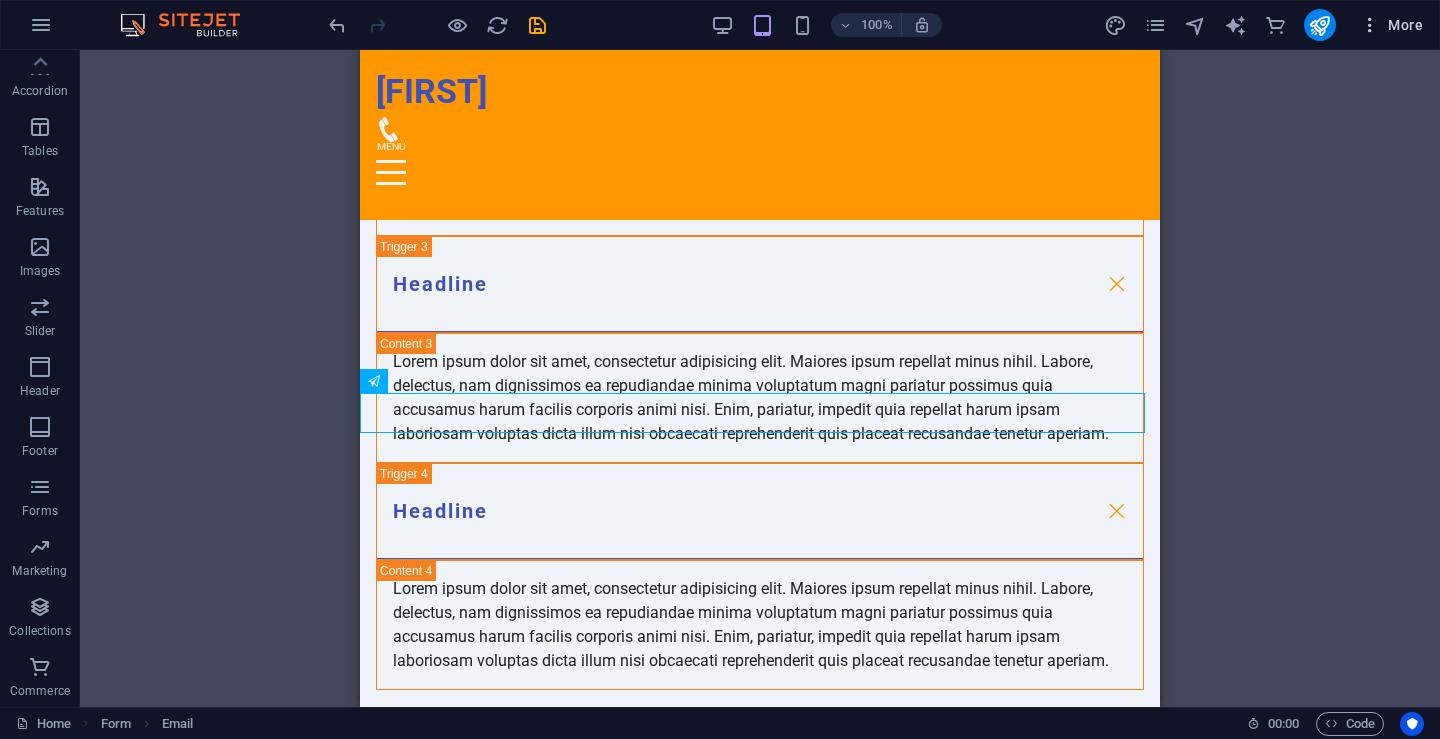 click on "More" at bounding box center [1391, 25] 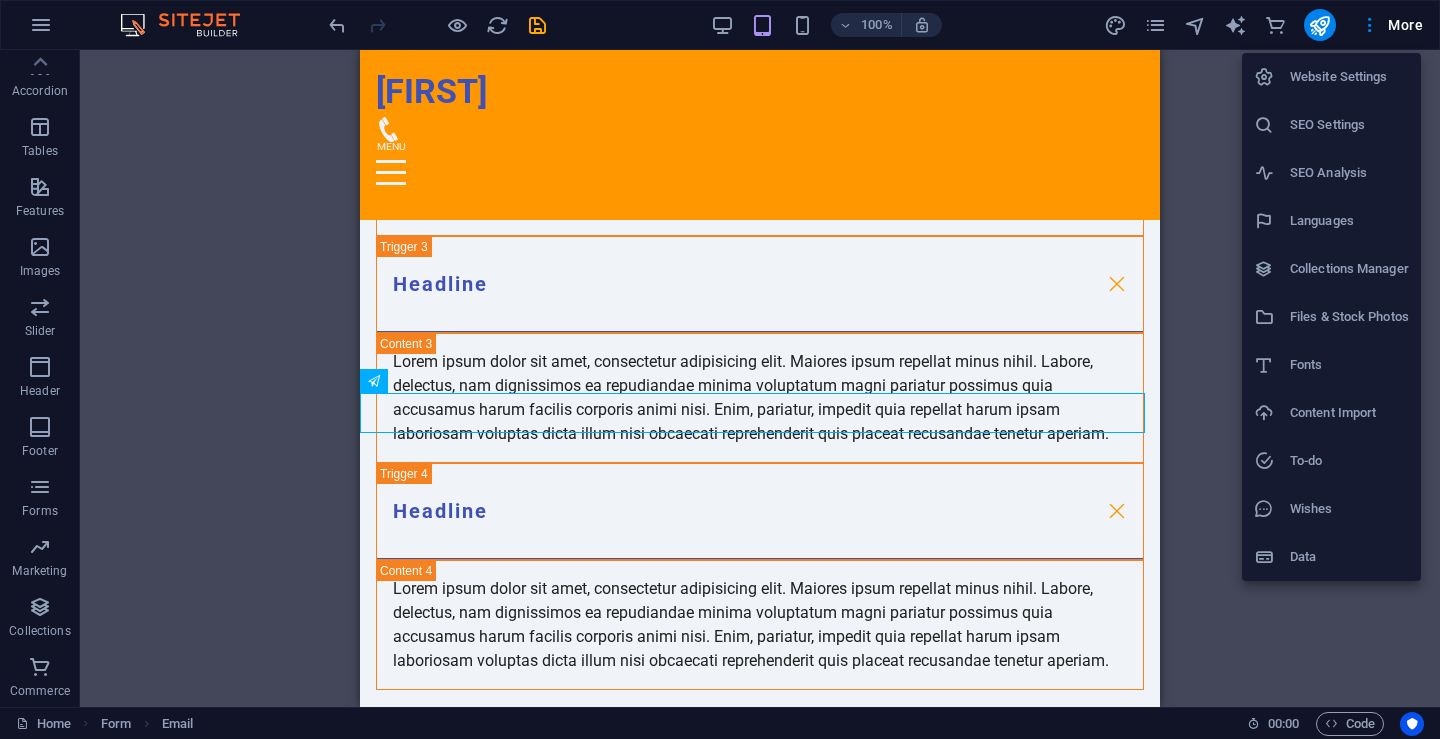 drag, startPoint x: 1317, startPoint y: 123, endPoint x: 1307, endPoint y: 120, distance: 10.440307 